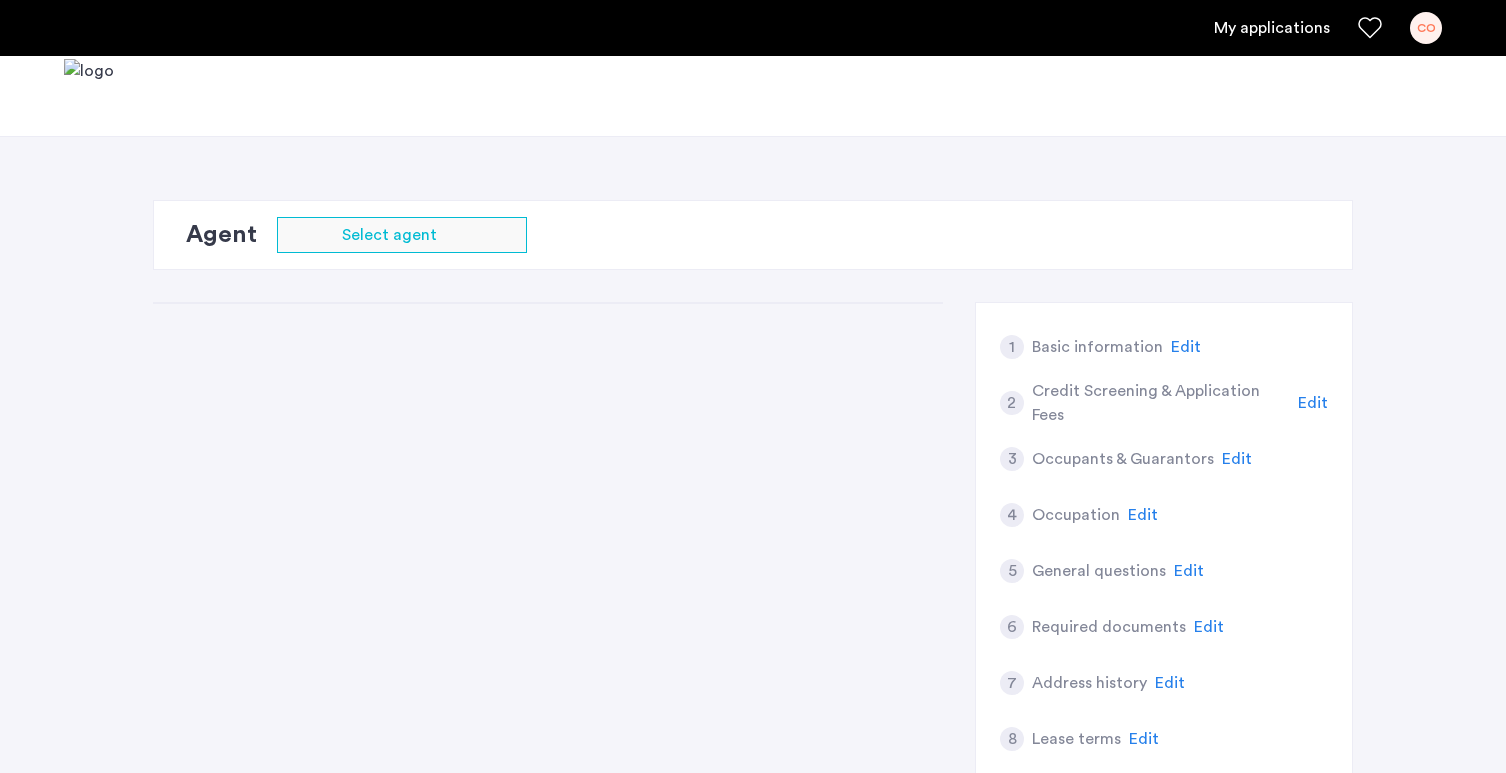 scroll, scrollTop: 0, scrollLeft: 0, axis: both 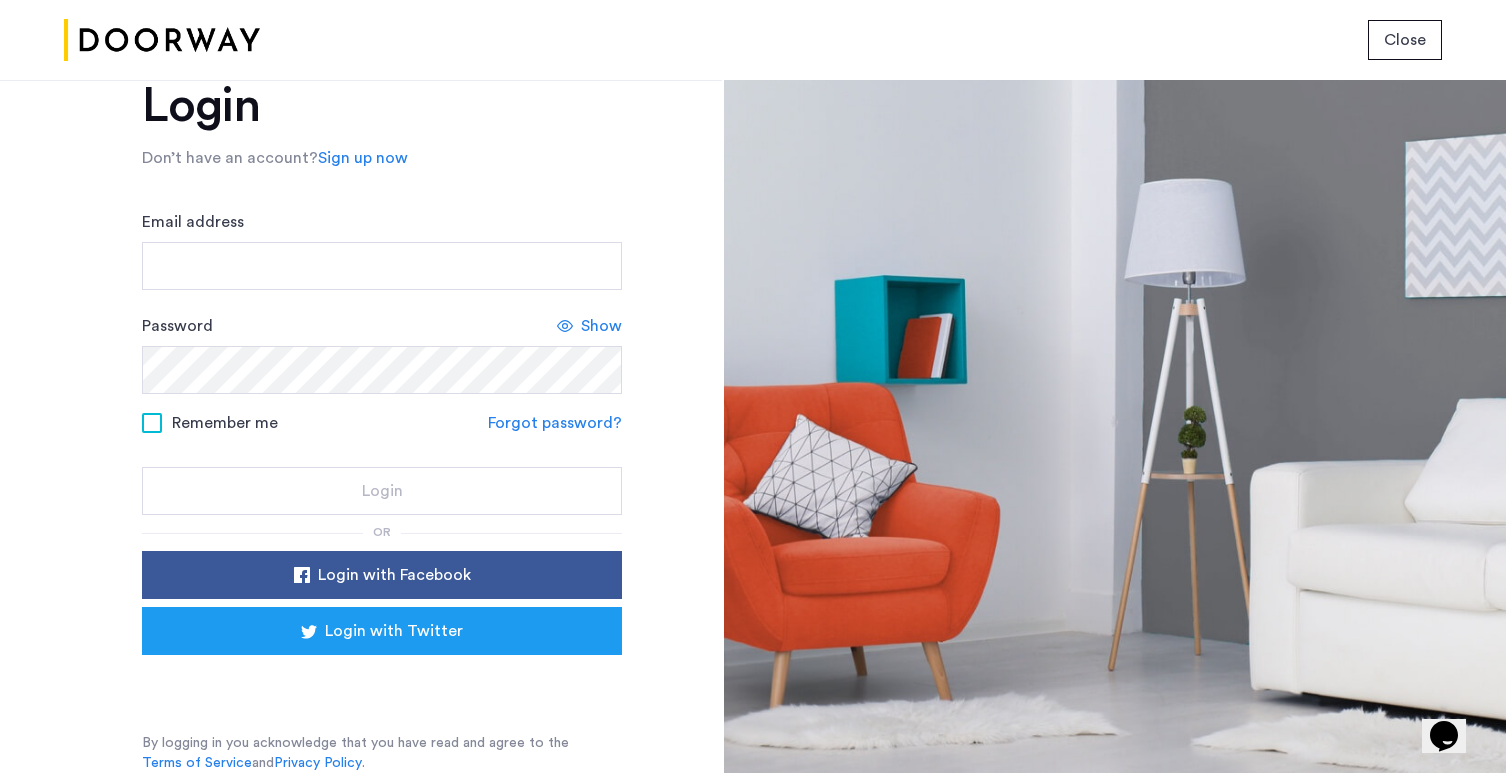 click on "Login Don’t have an account?  Sign up now Email address Password Show Remember me Forgot password? Login or Login with Facebook Login with Twitter  By logging in you acknowledge that you have read and agree to the  Terms of Service  and  Privacy Policy ." 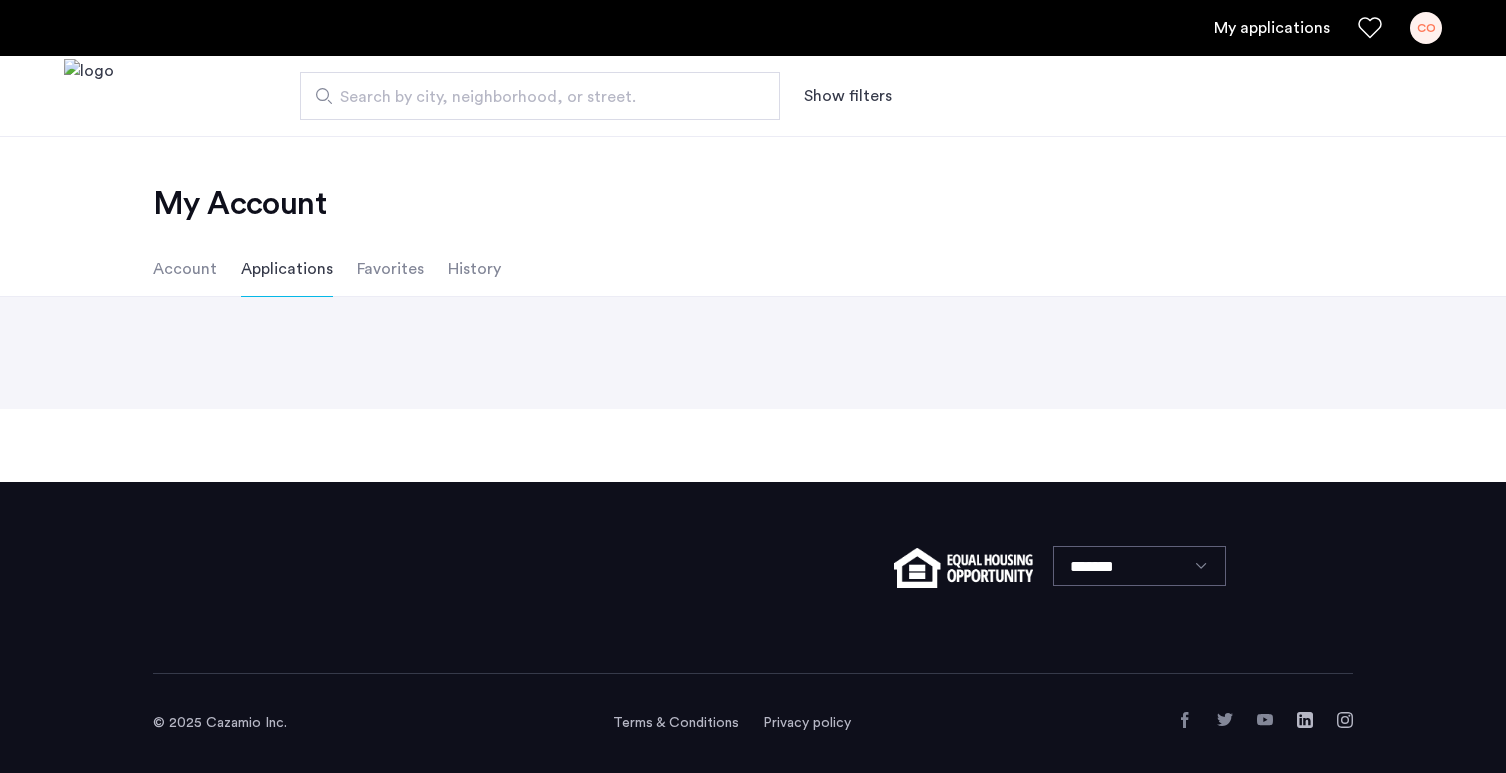scroll, scrollTop: 0, scrollLeft: 0, axis: both 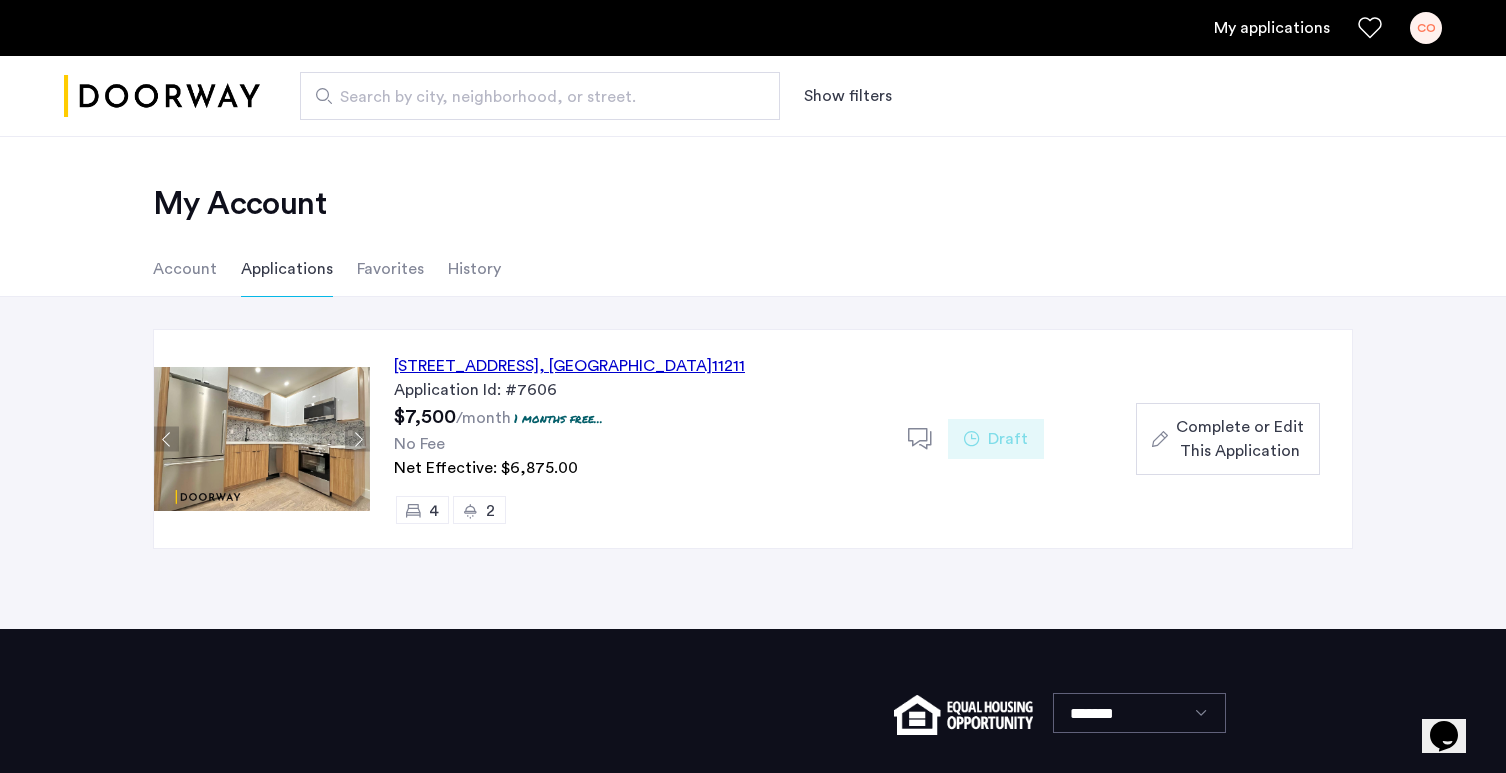 click on "Complete or Edit This Application" 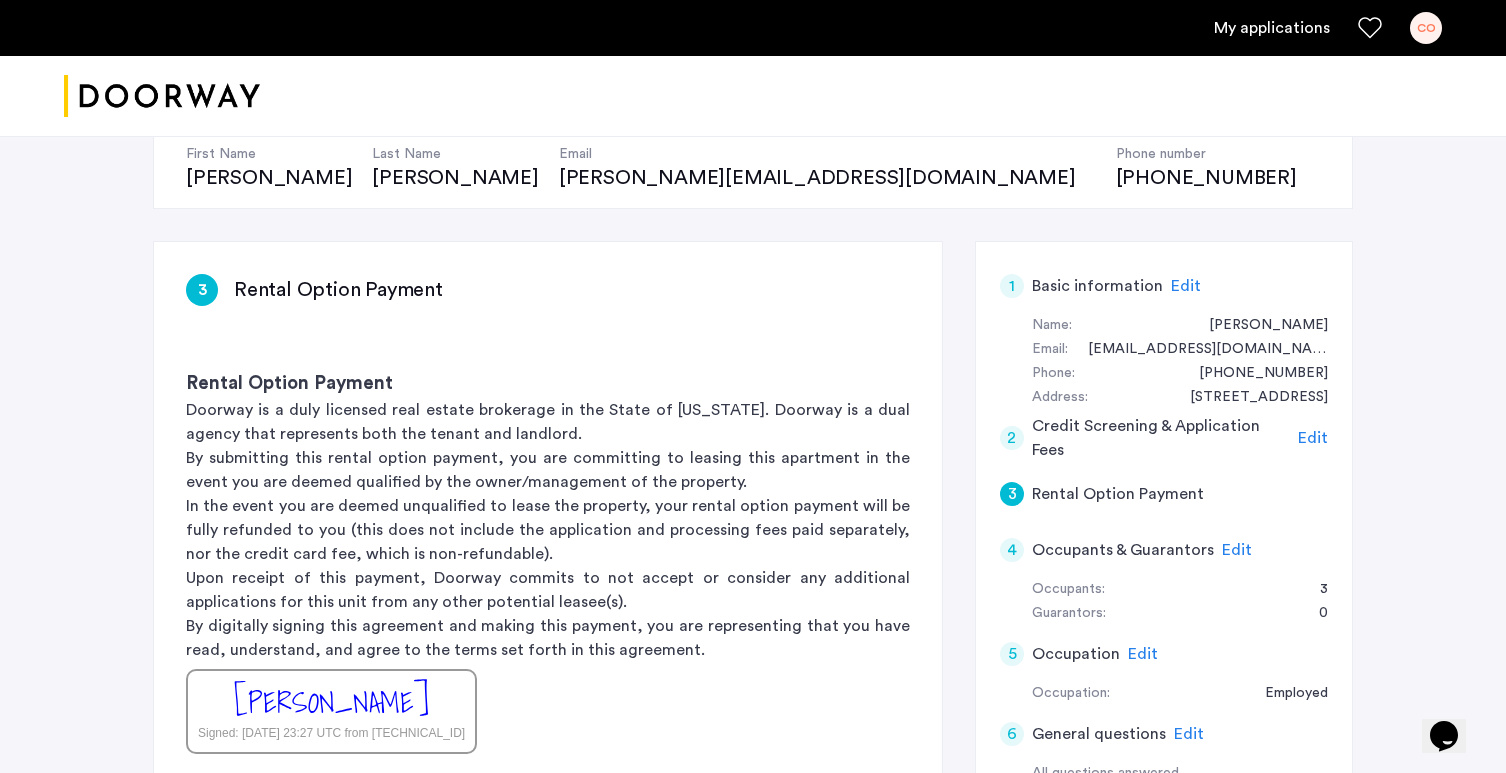 scroll, scrollTop: 390, scrollLeft: 0, axis: vertical 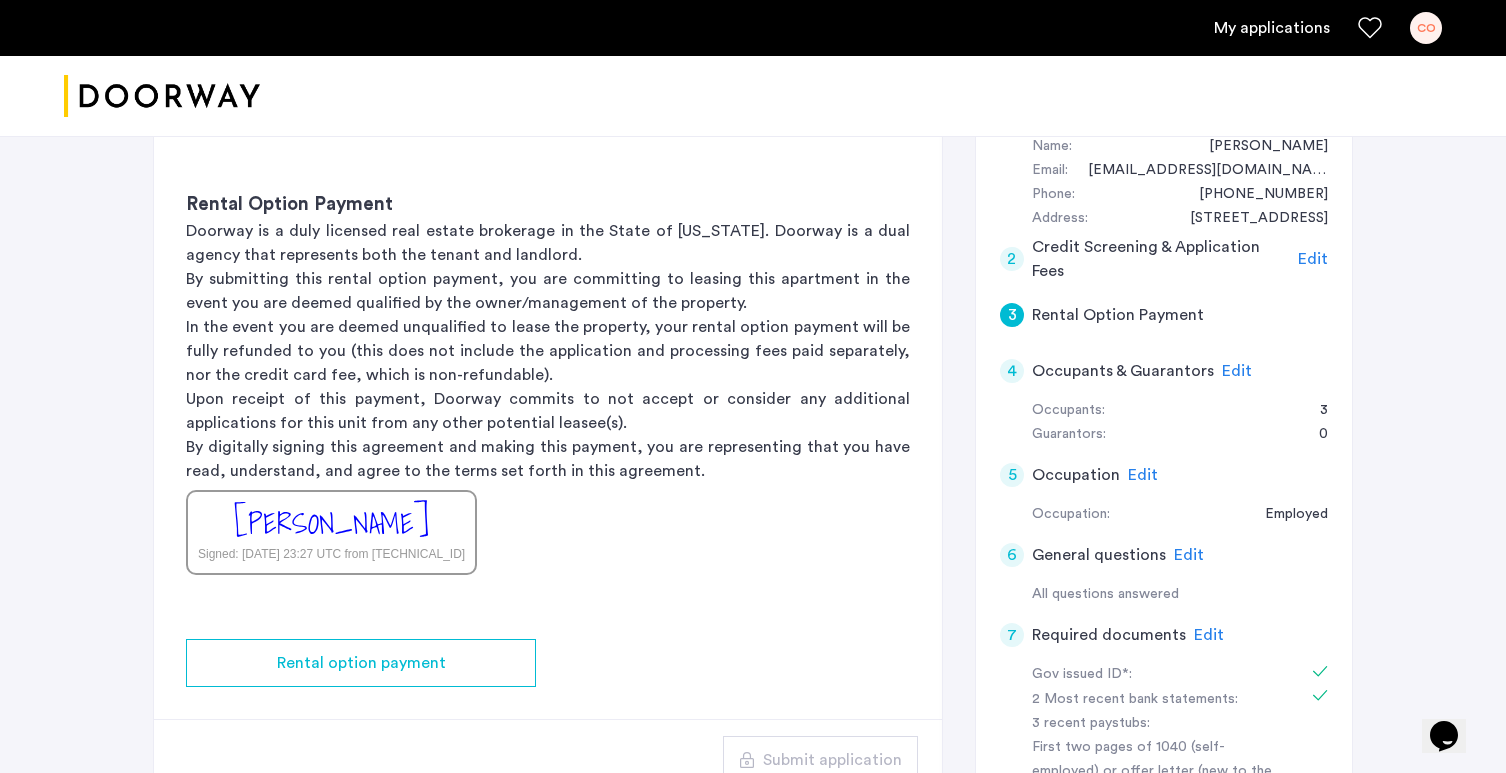 click on "3" 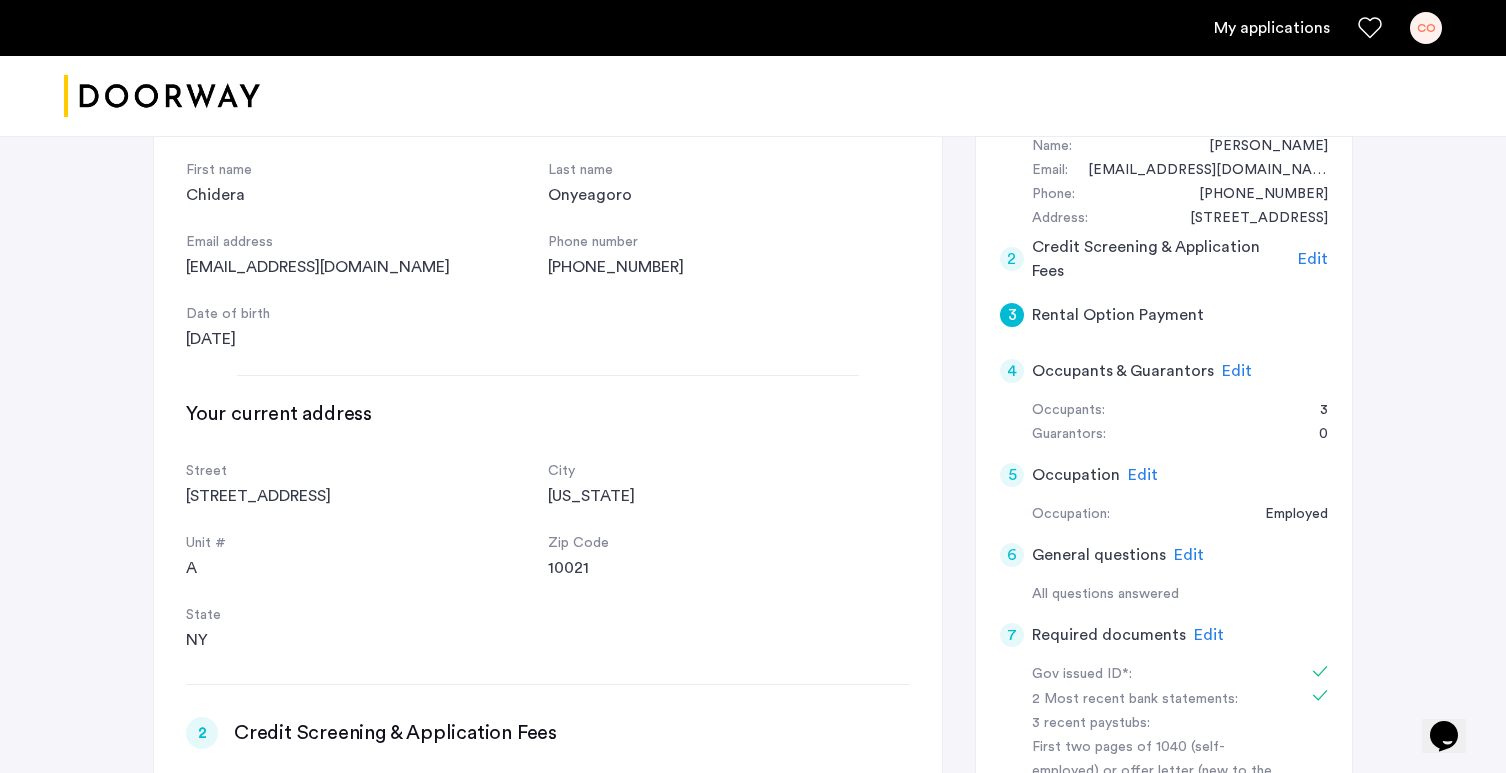 scroll, scrollTop: 453, scrollLeft: 0, axis: vertical 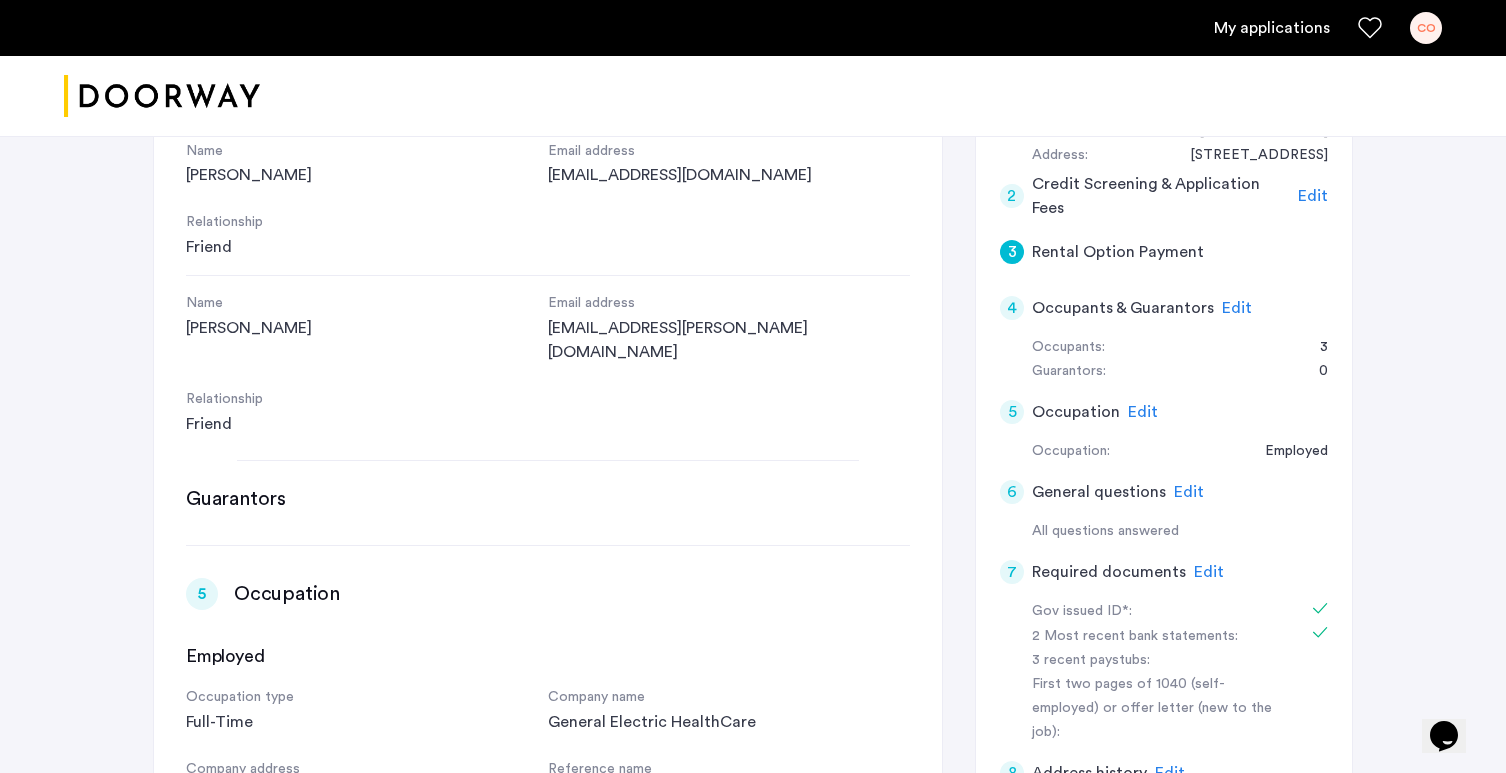 click on "Guarantors" at bounding box center (236, 499) 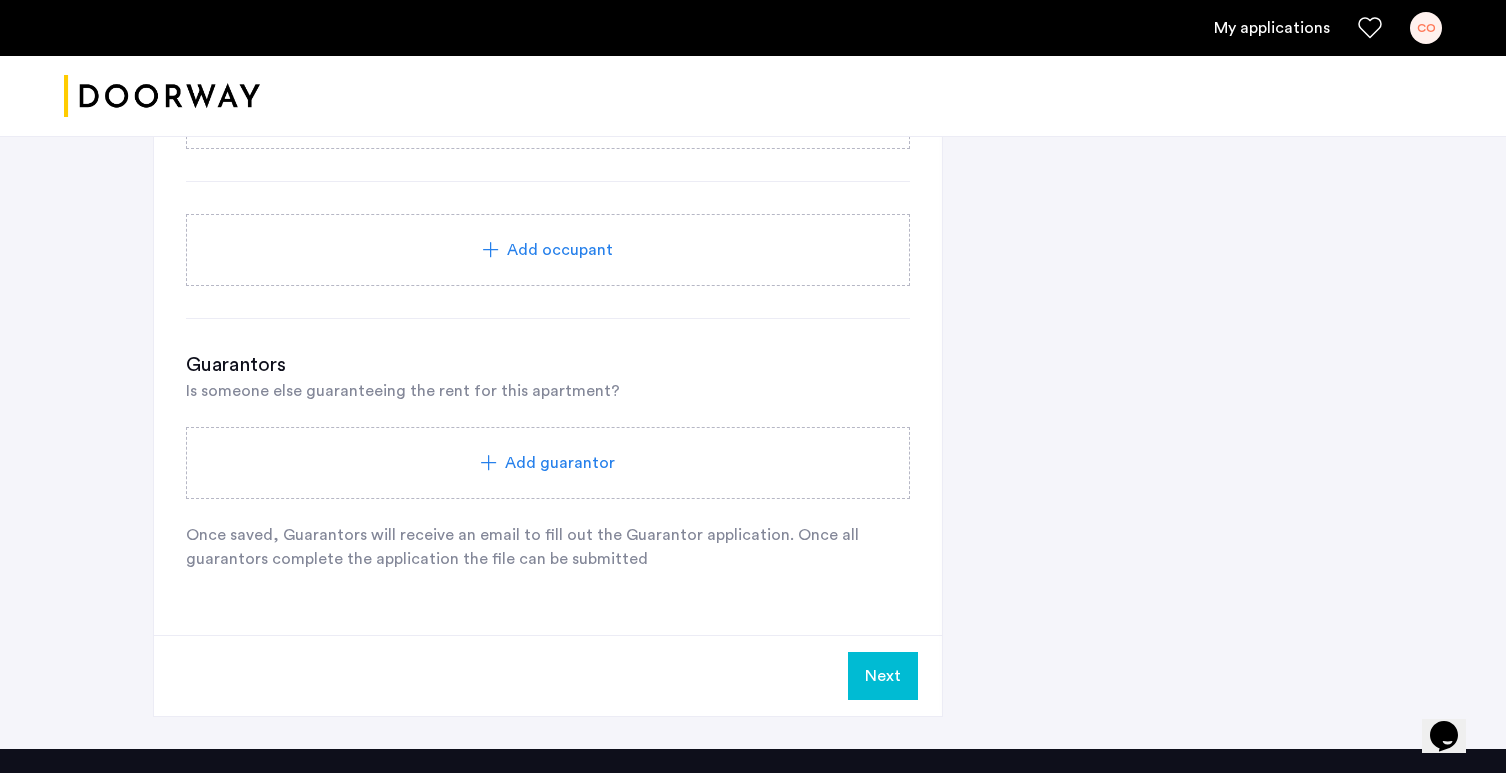 scroll, scrollTop: 1599, scrollLeft: 0, axis: vertical 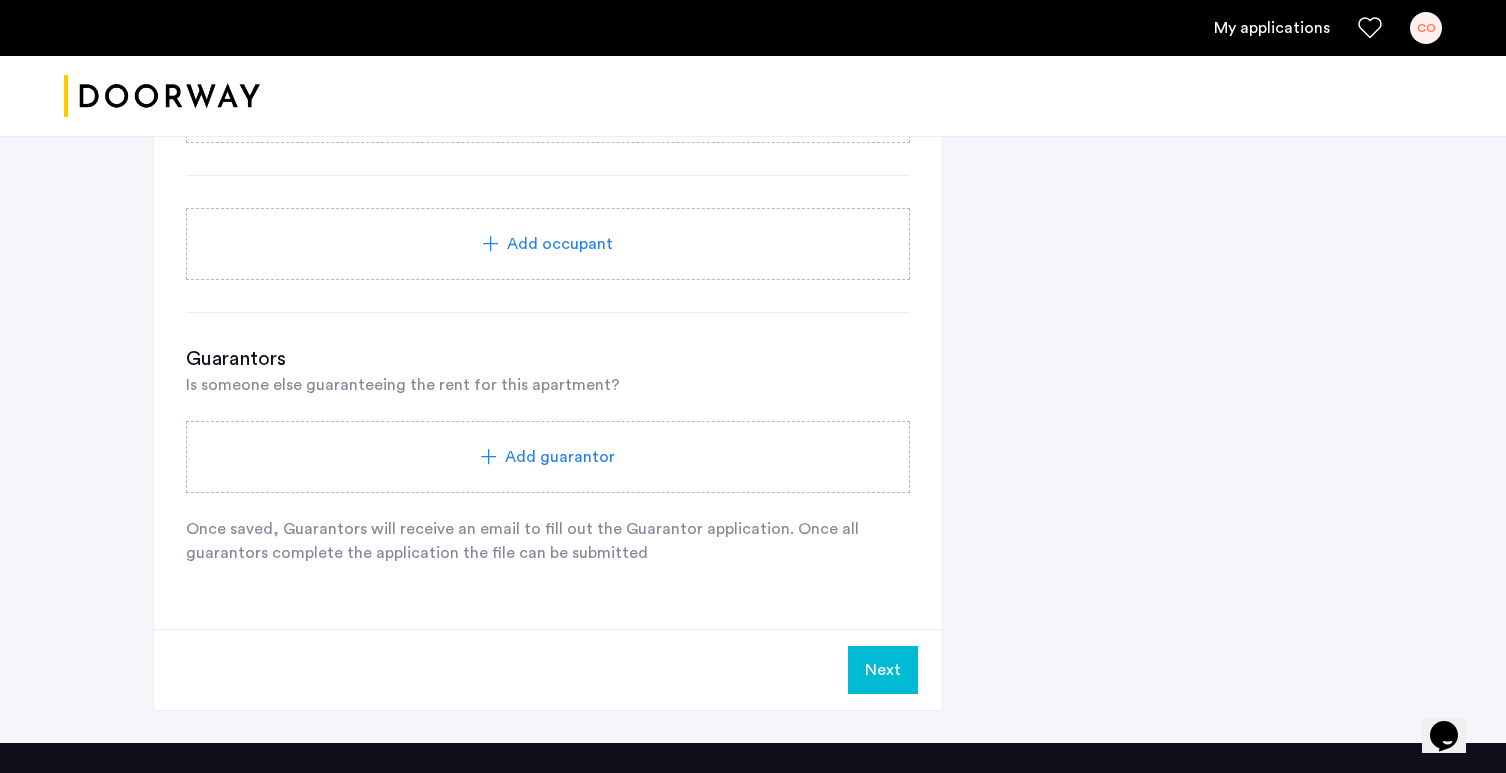 click on "Add guarantor" 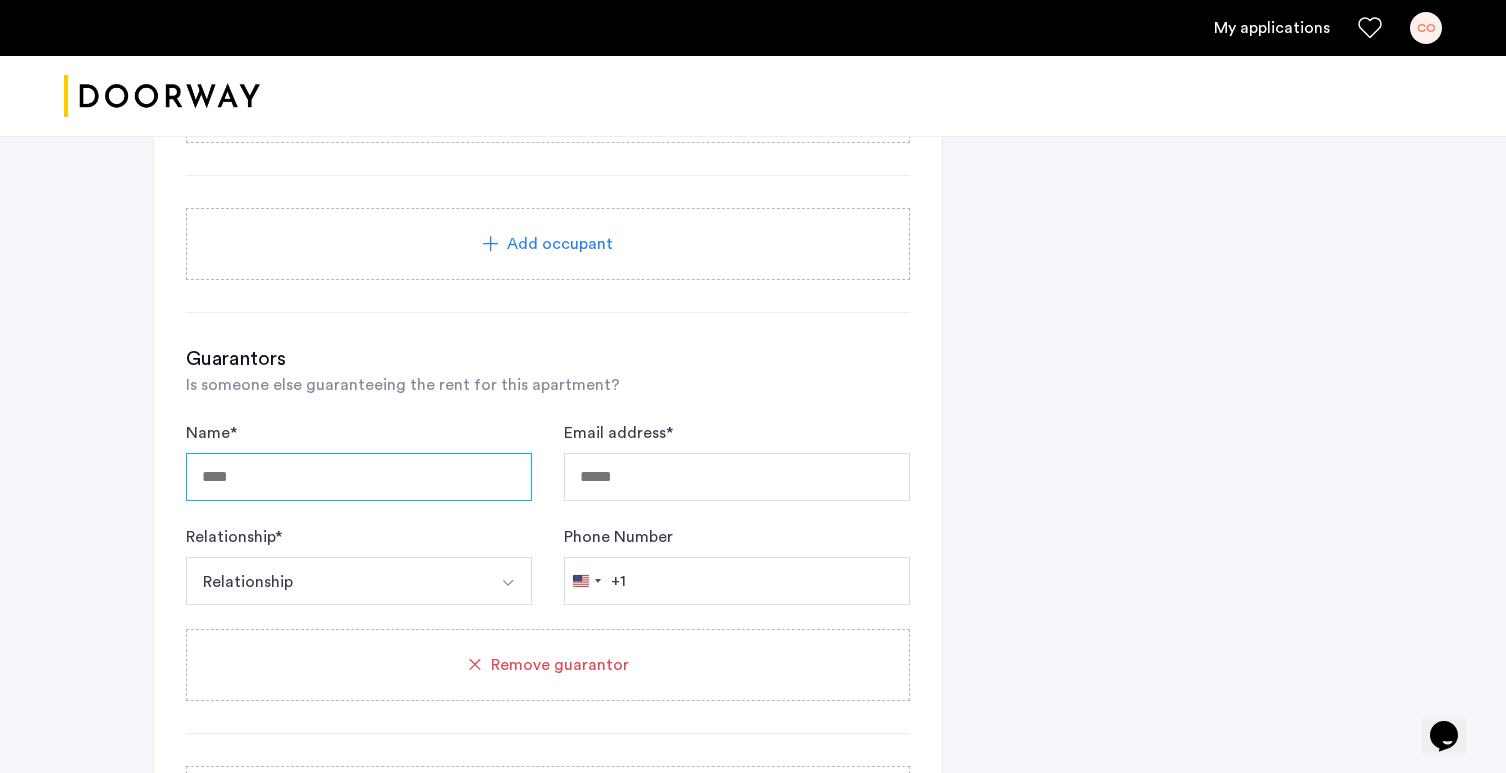 click on "Name  *" at bounding box center [359, 477] 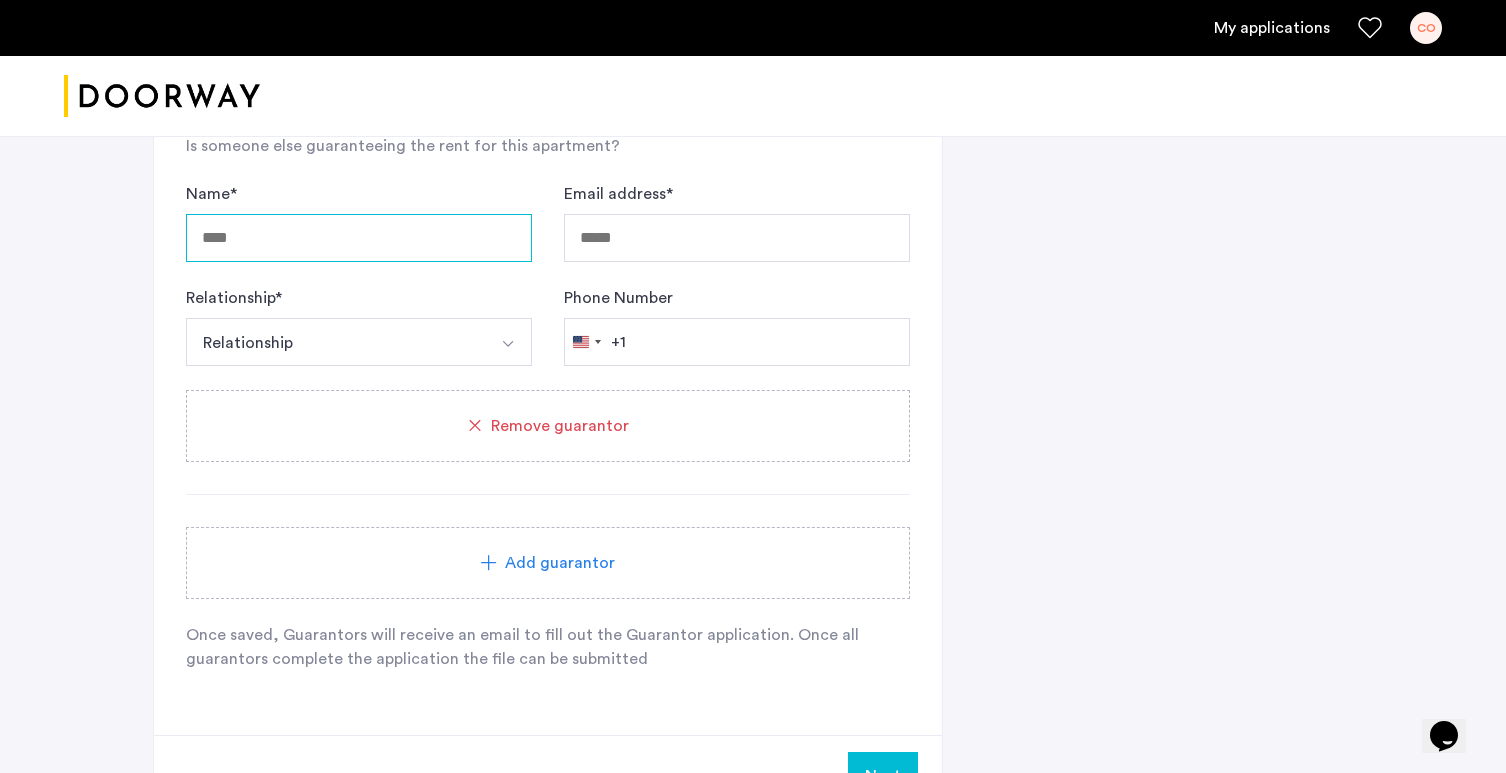 scroll, scrollTop: 1835, scrollLeft: 0, axis: vertical 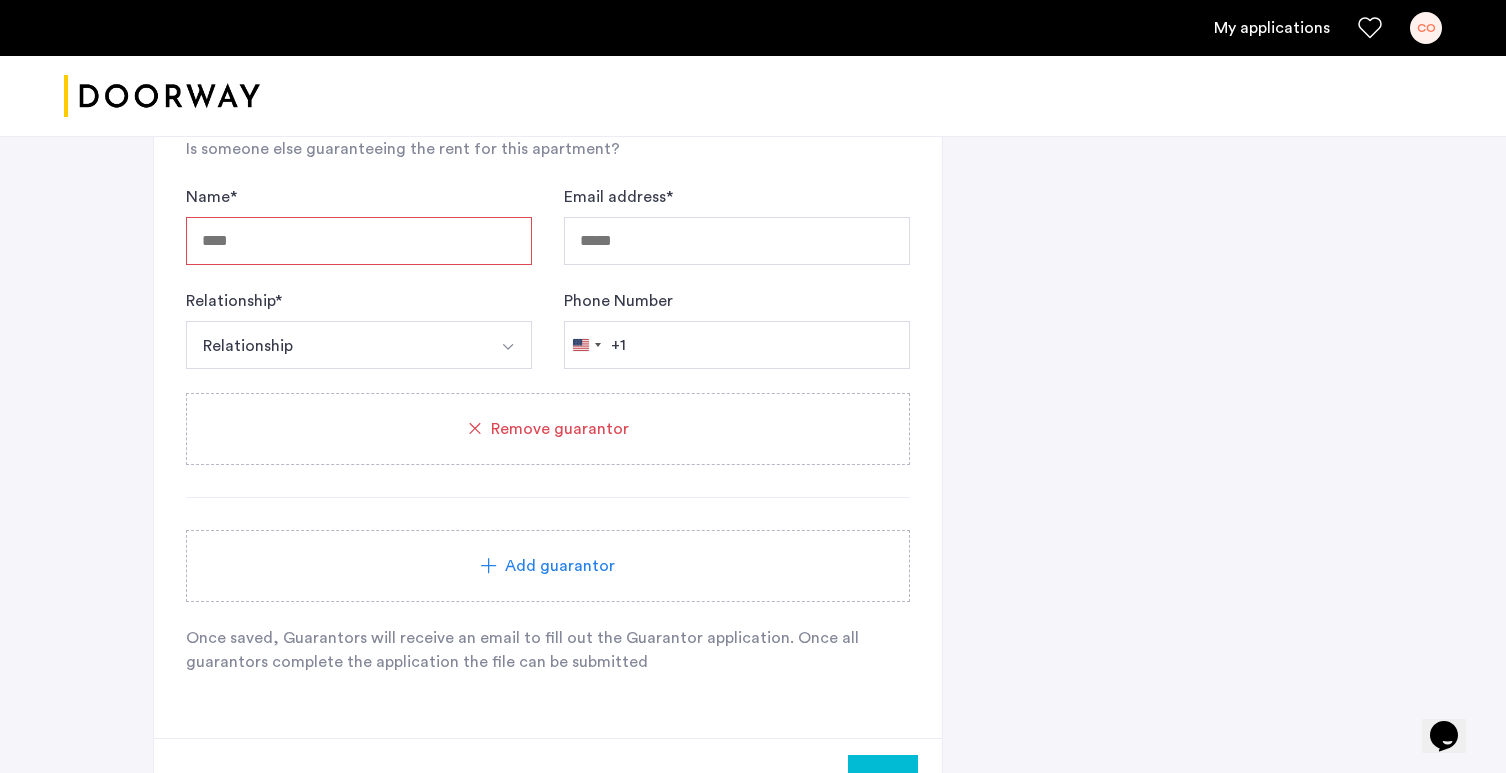 click on "Relationship" at bounding box center (335, 345) 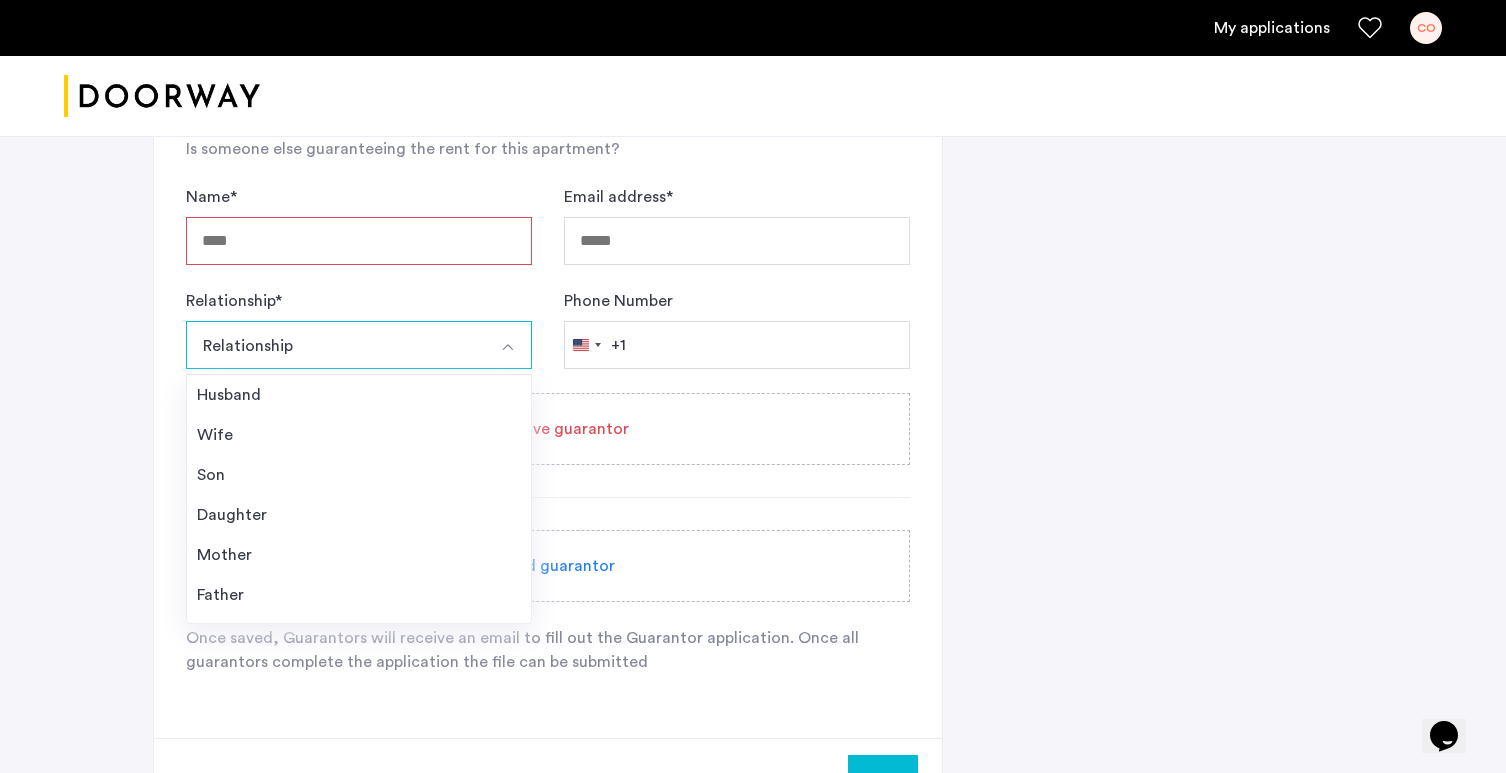click on "Relationship" at bounding box center (335, 345) 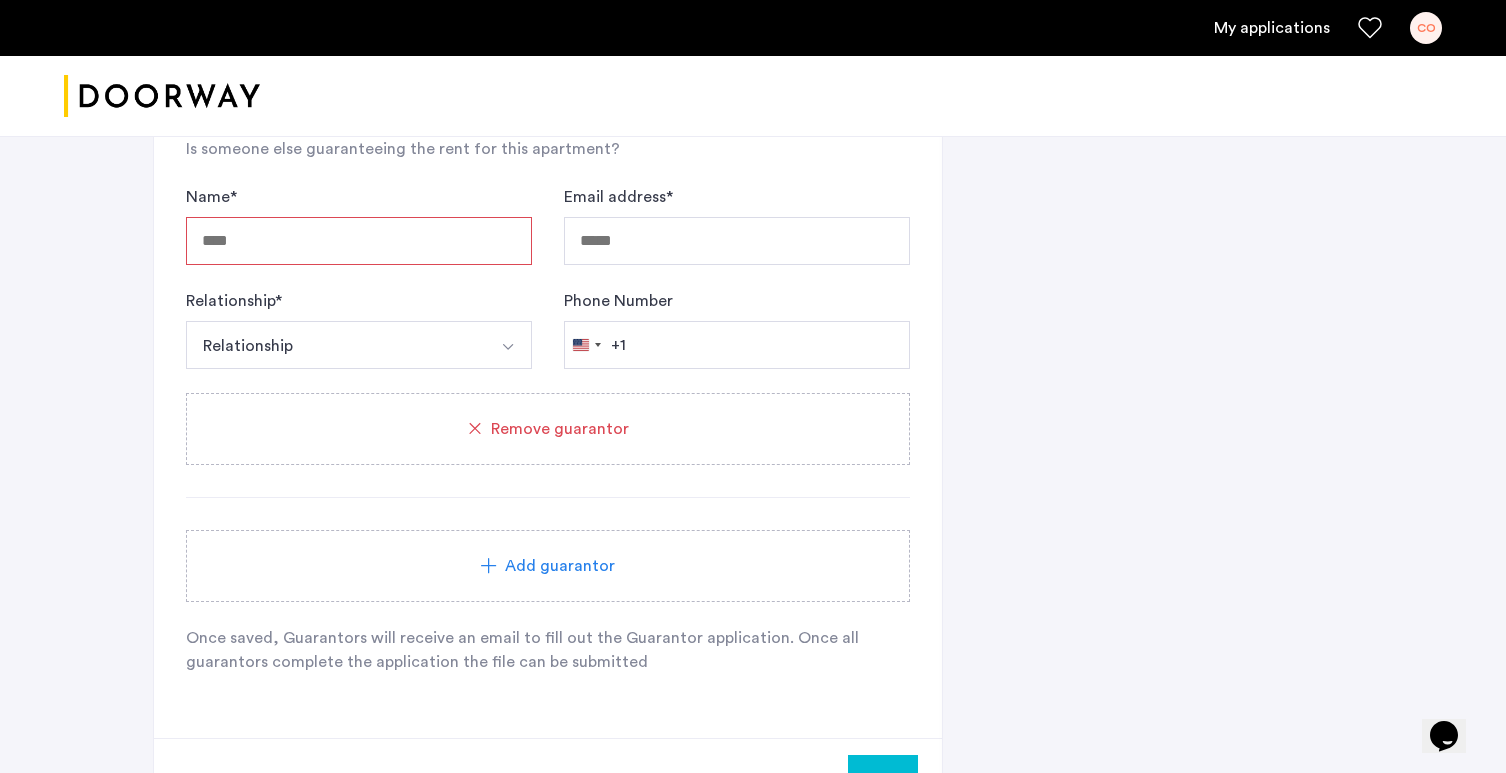 click on "Relationship" at bounding box center (335, 345) 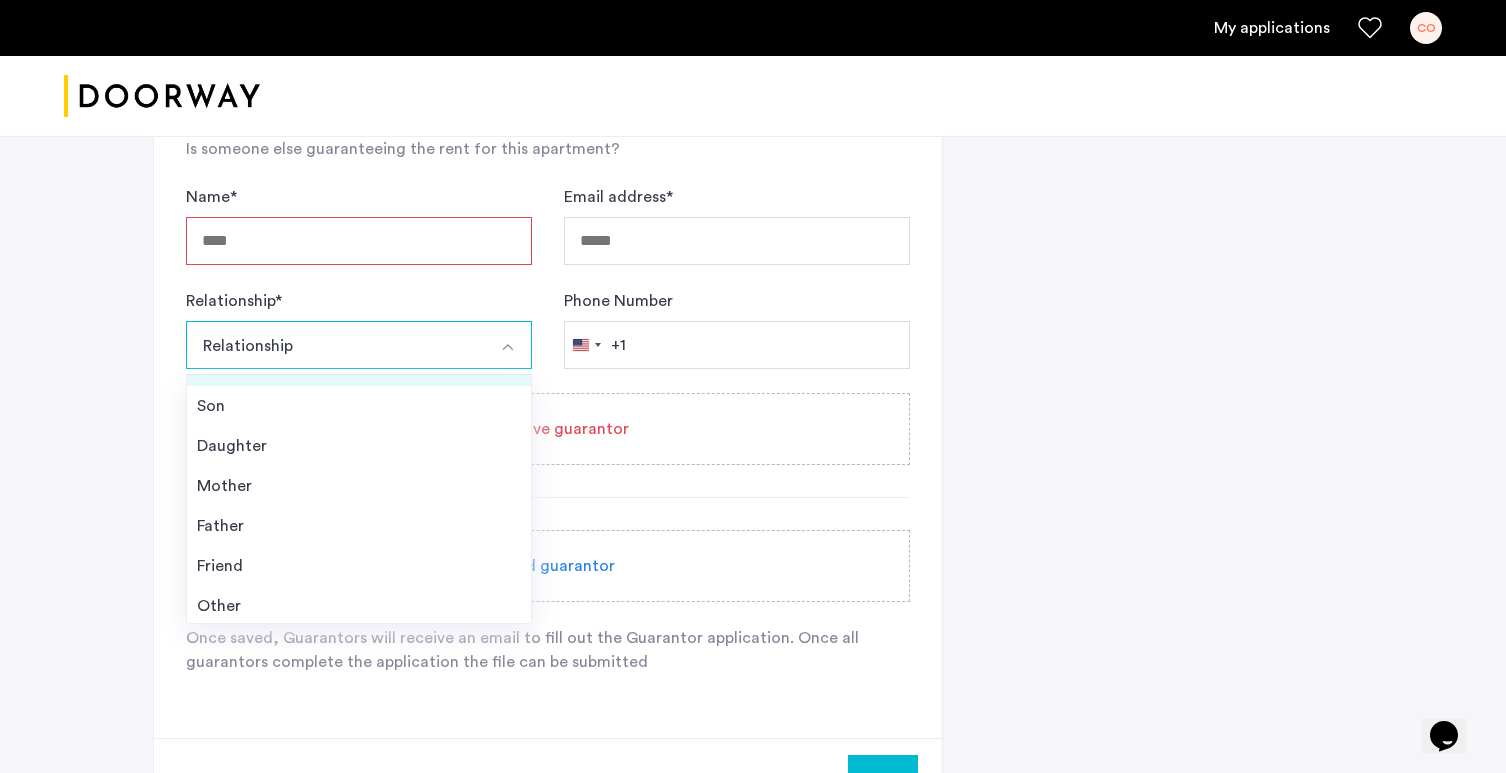 scroll, scrollTop: 72, scrollLeft: 0, axis: vertical 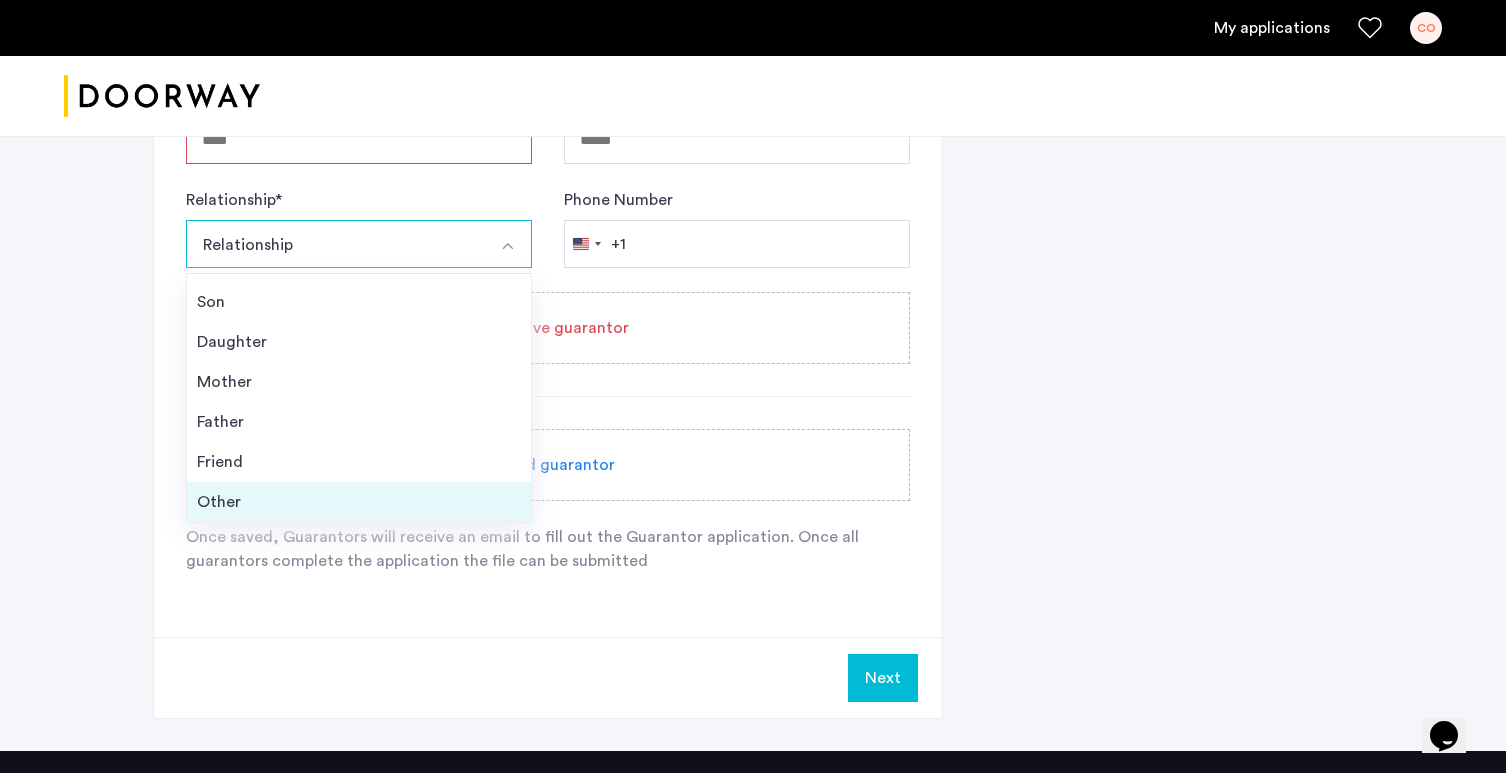 click on "Other" at bounding box center (359, 502) 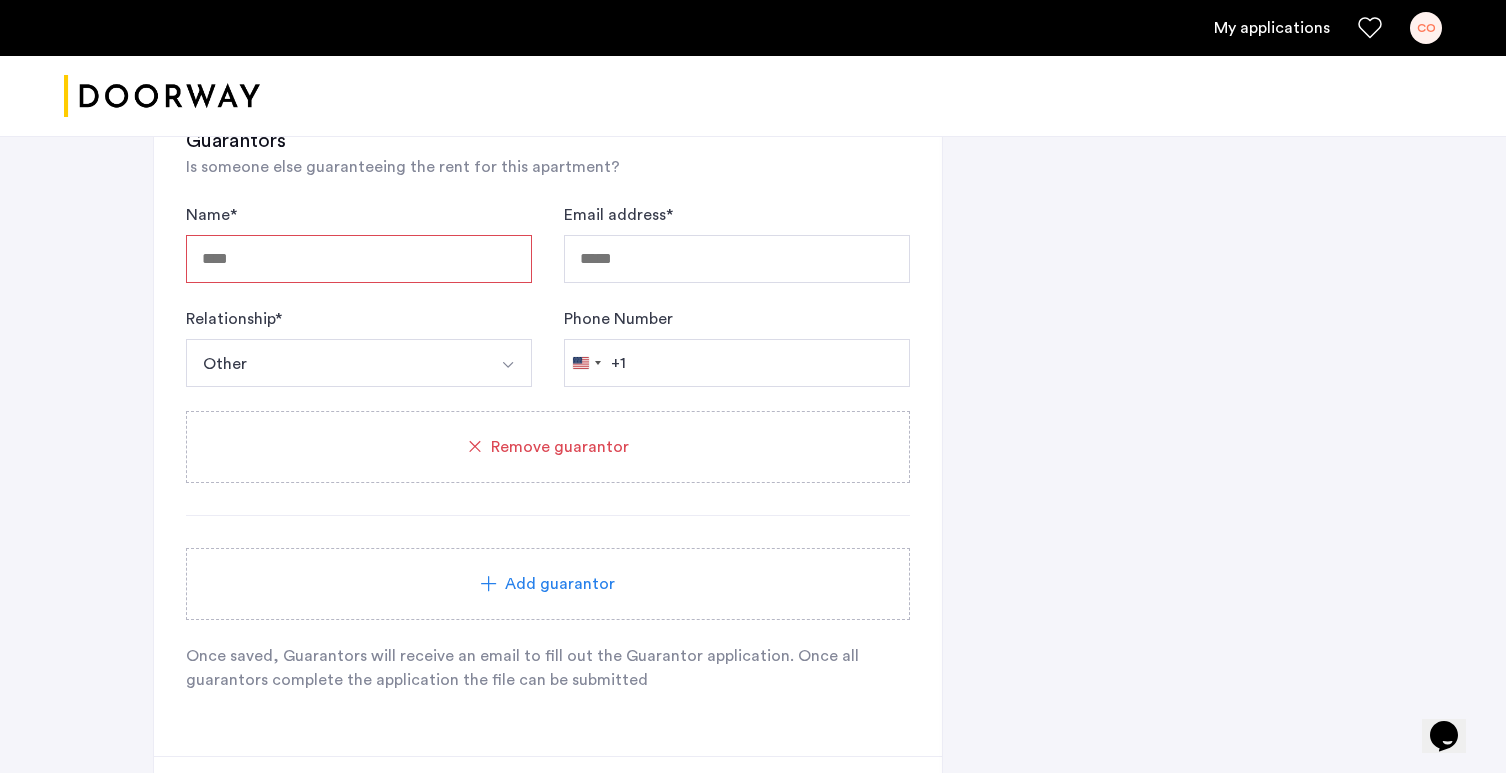 scroll, scrollTop: 1790, scrollLeft: 0, axis: vertical 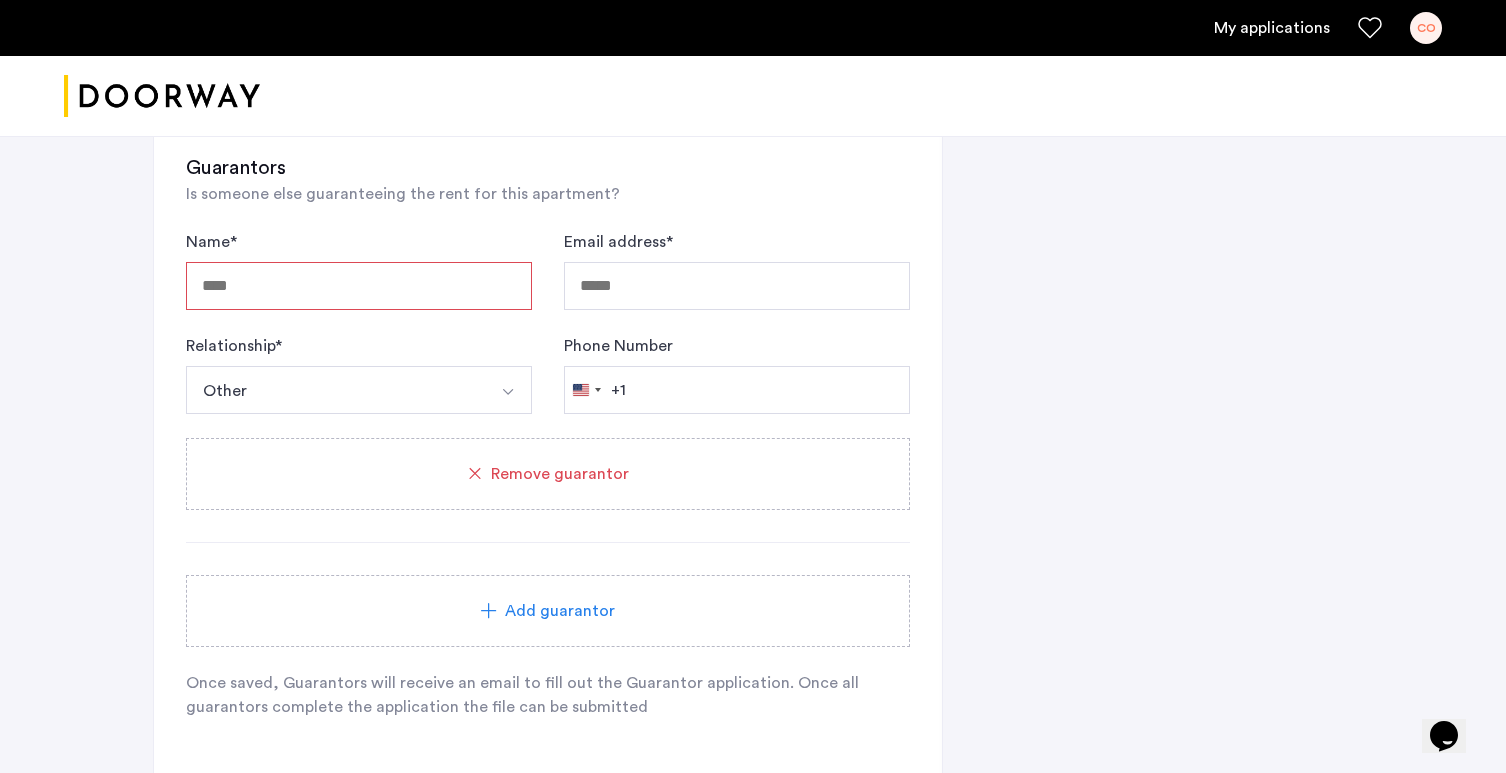 click on "Name  *" at bounding box center [359, 286] 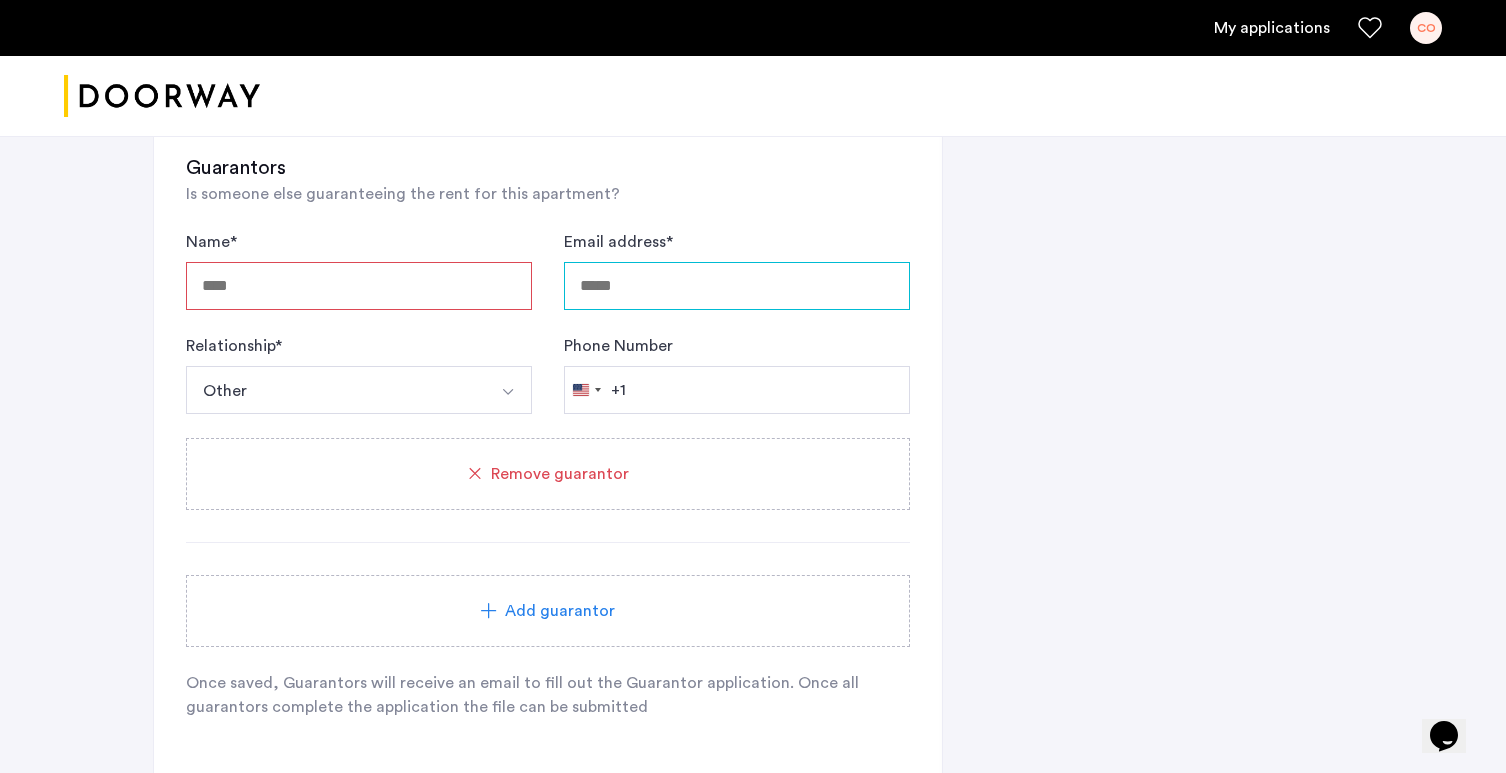 click on "Email address  *" at bounding box center [737, 286] 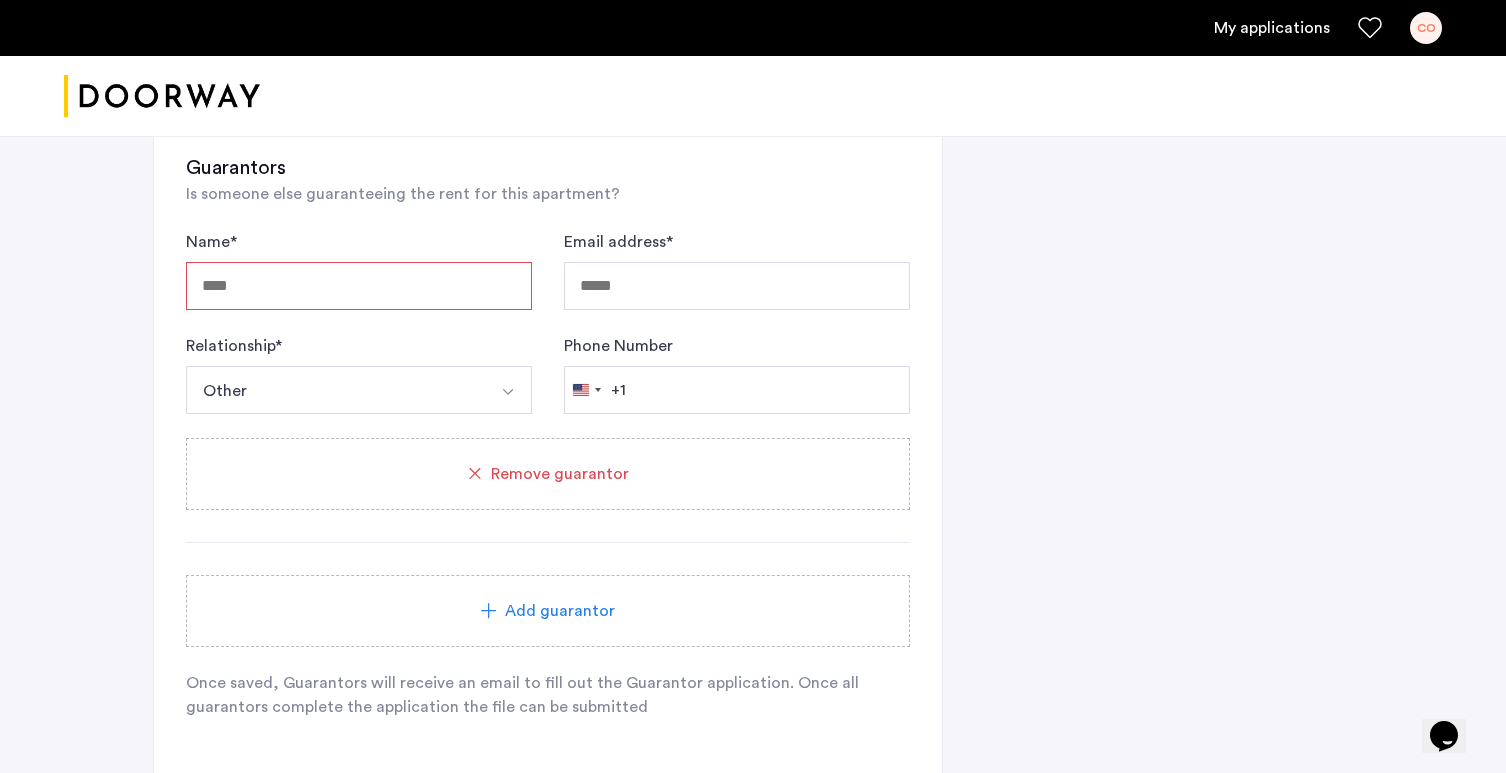 click on "Relationship  * ***** Other Husband Wife Son Daughter Mother Father Friend Other" 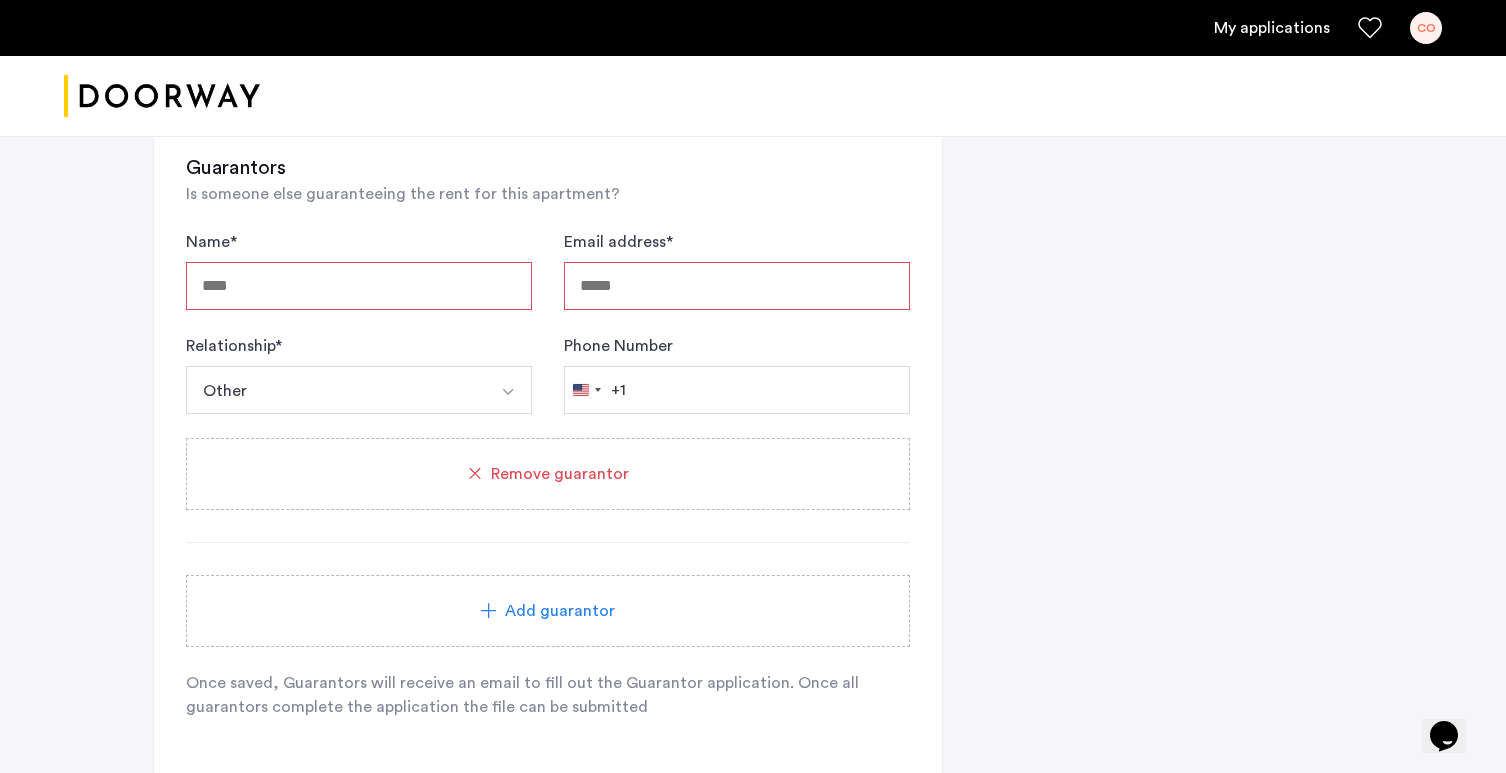click on "Name  *" at bounding box center (359, 286) 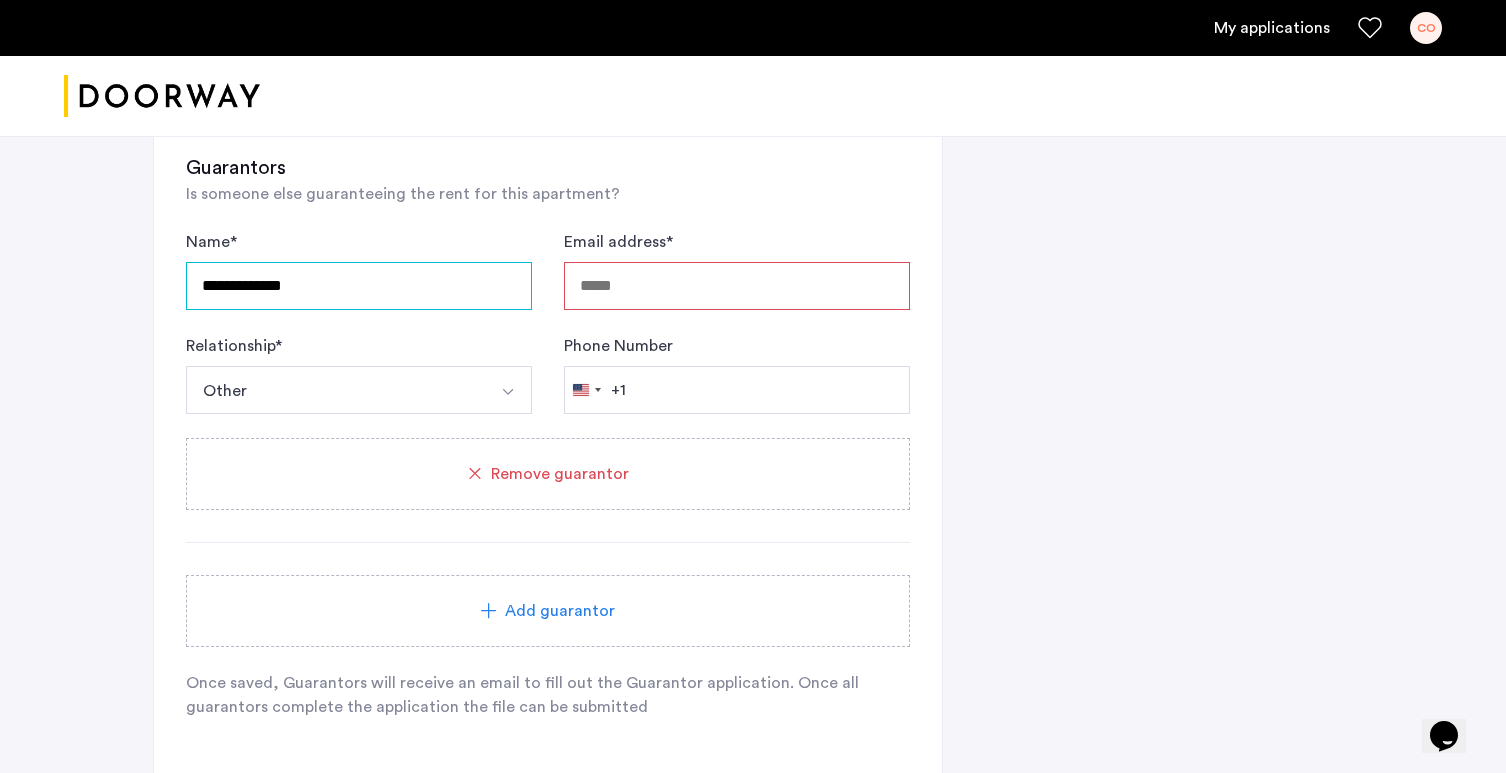 type on "**********" 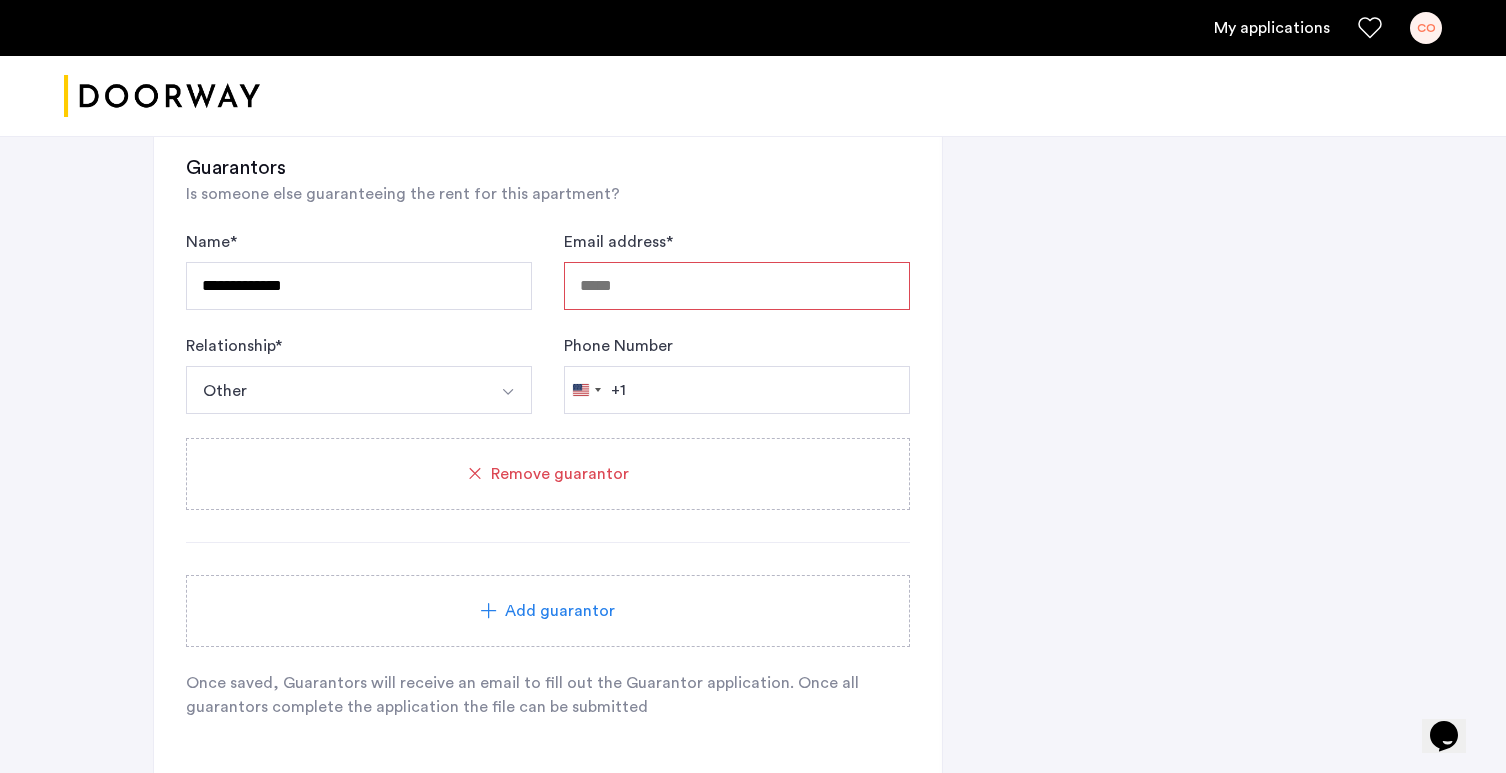 click on "Email address  *" at bounding box center [737, 286] 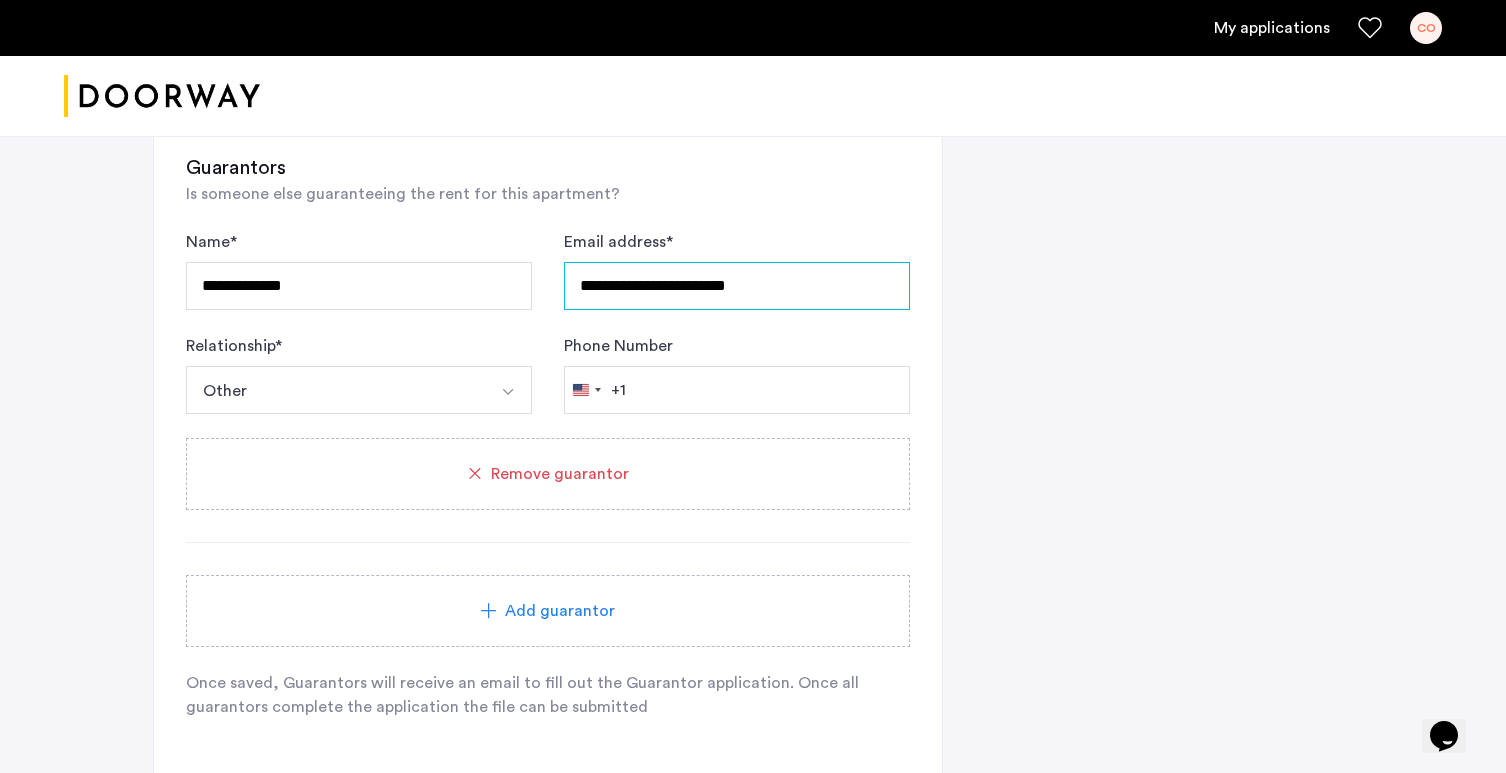 type on "**********" 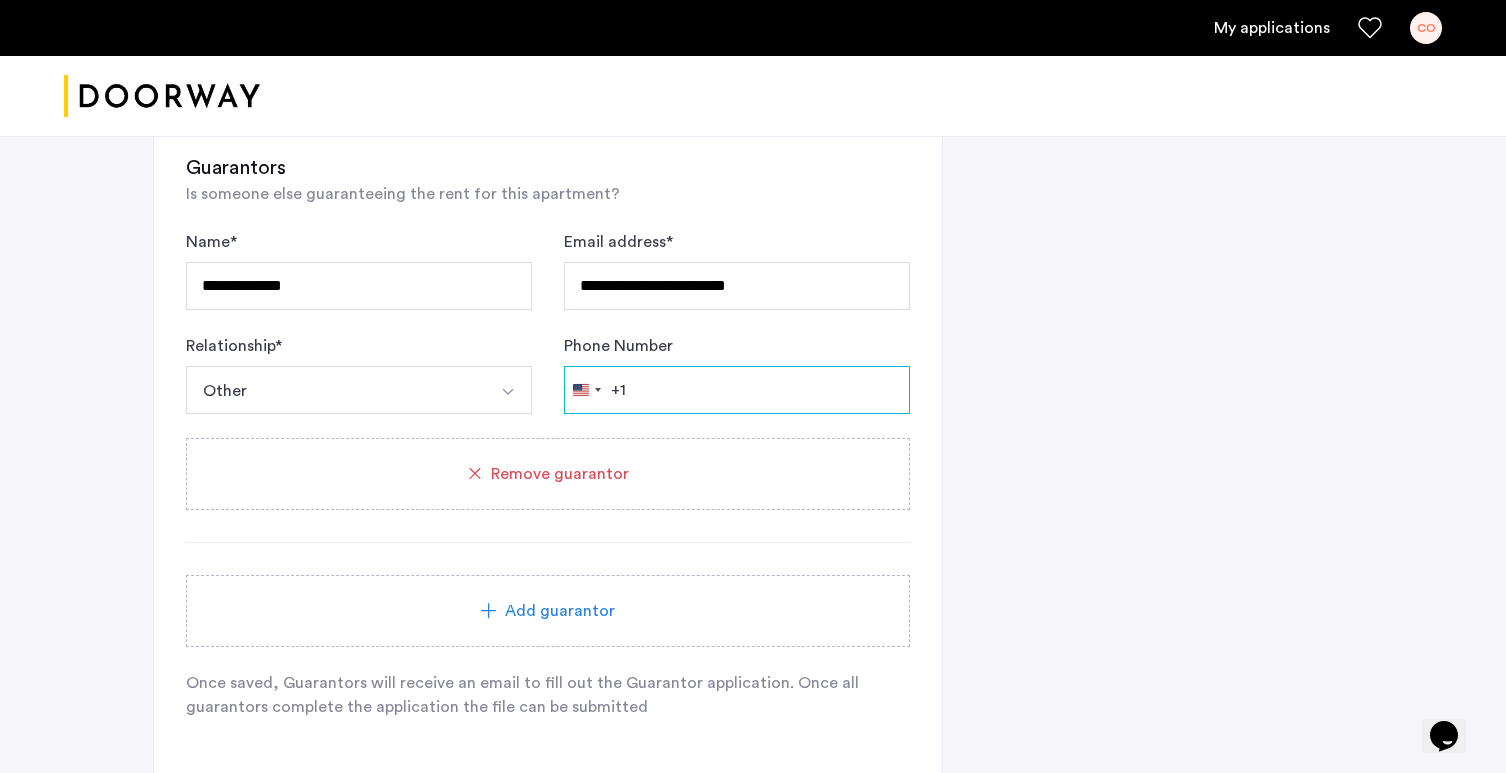 click on "Phone Number" at bounding box center (737, 390) 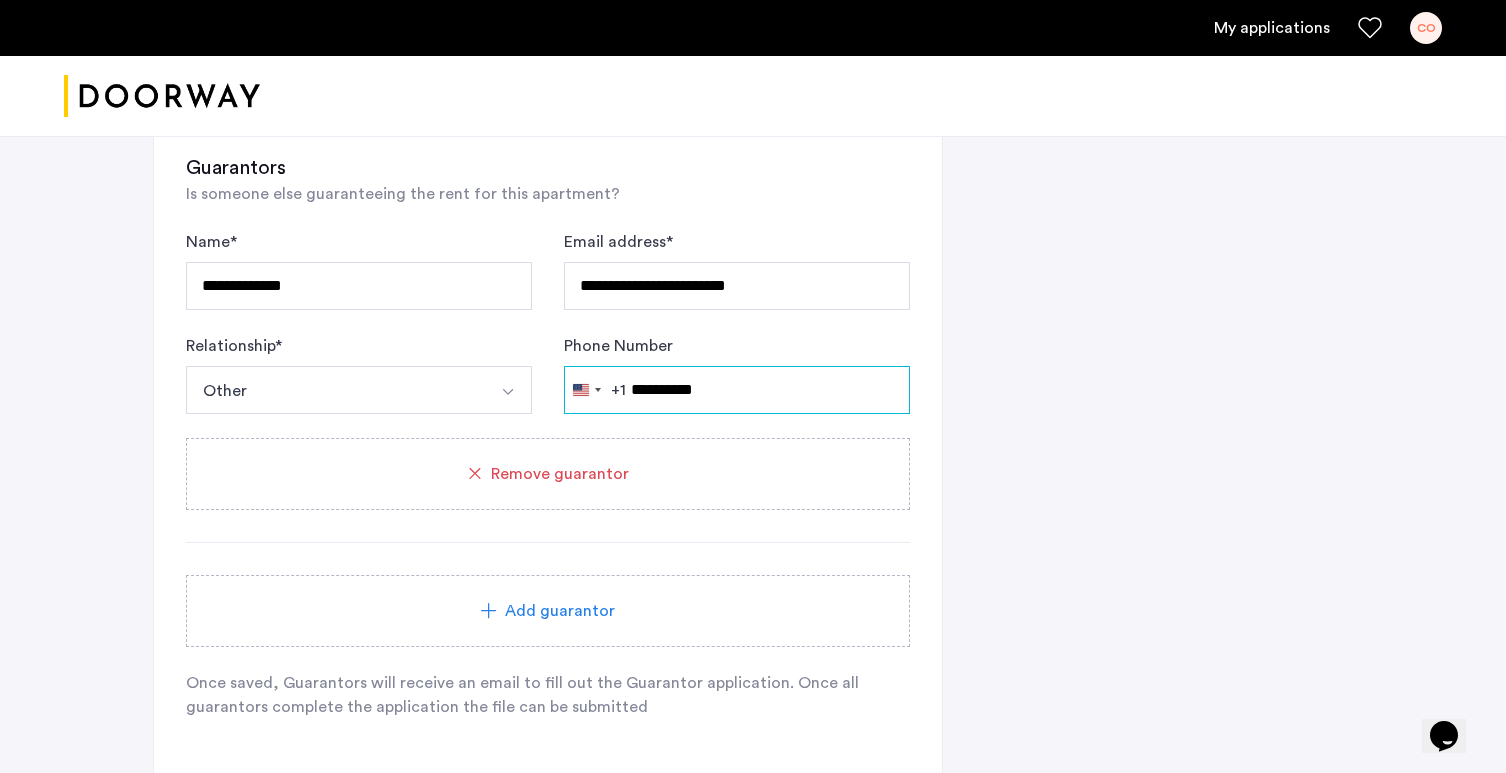 type on "**********" 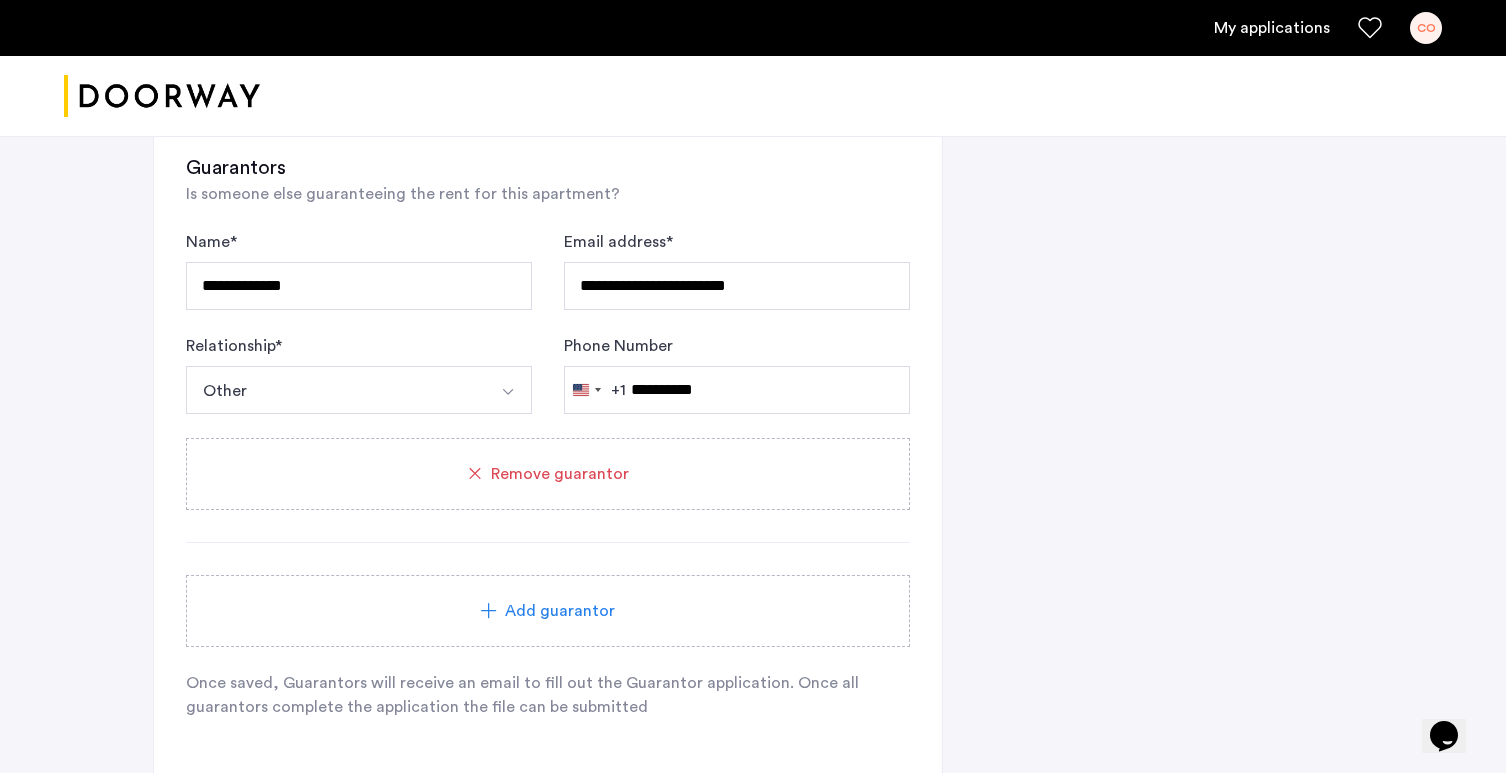 click on "Add guarantor" 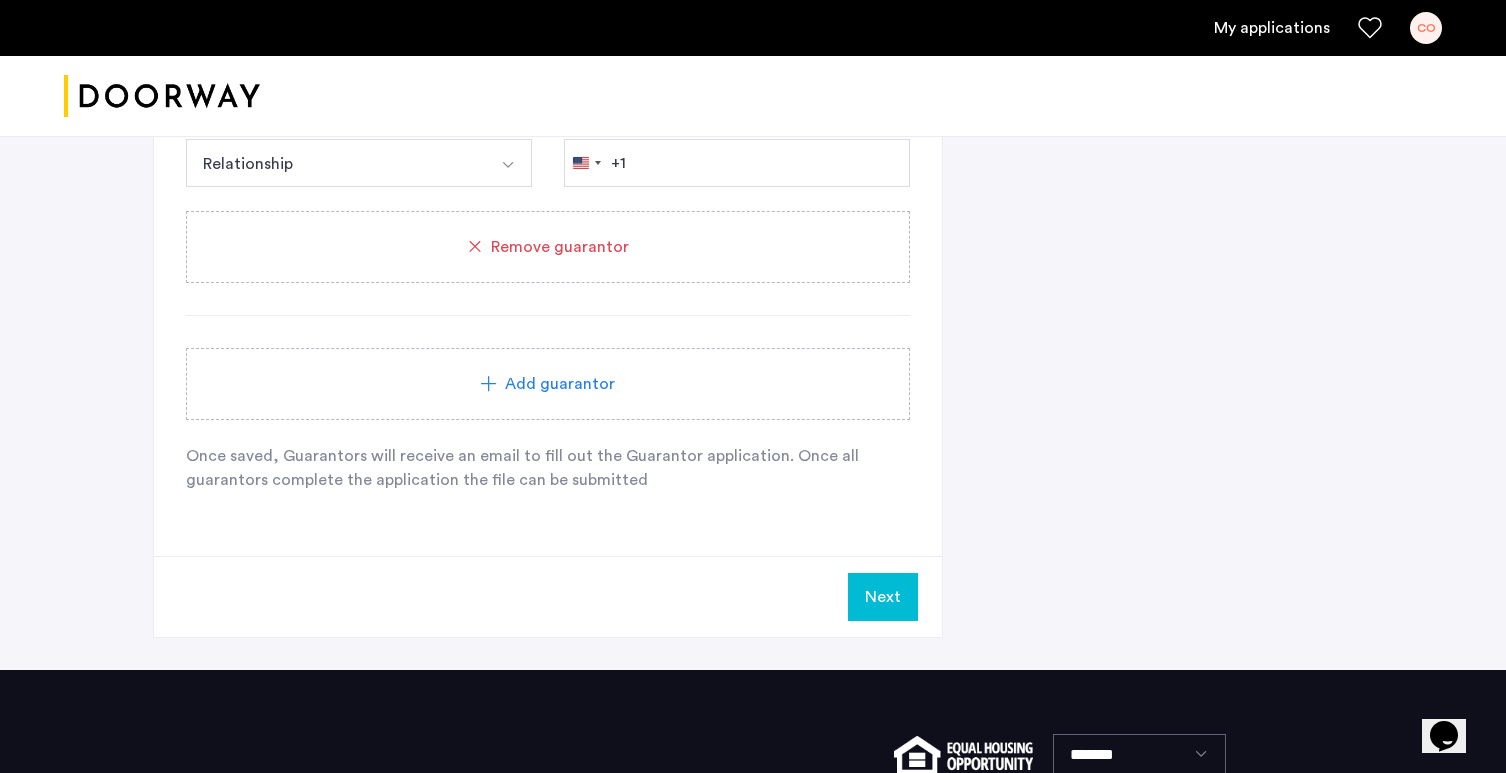 scroll, scrollTop: 2269, scrollLeft: 0, axis: vertical 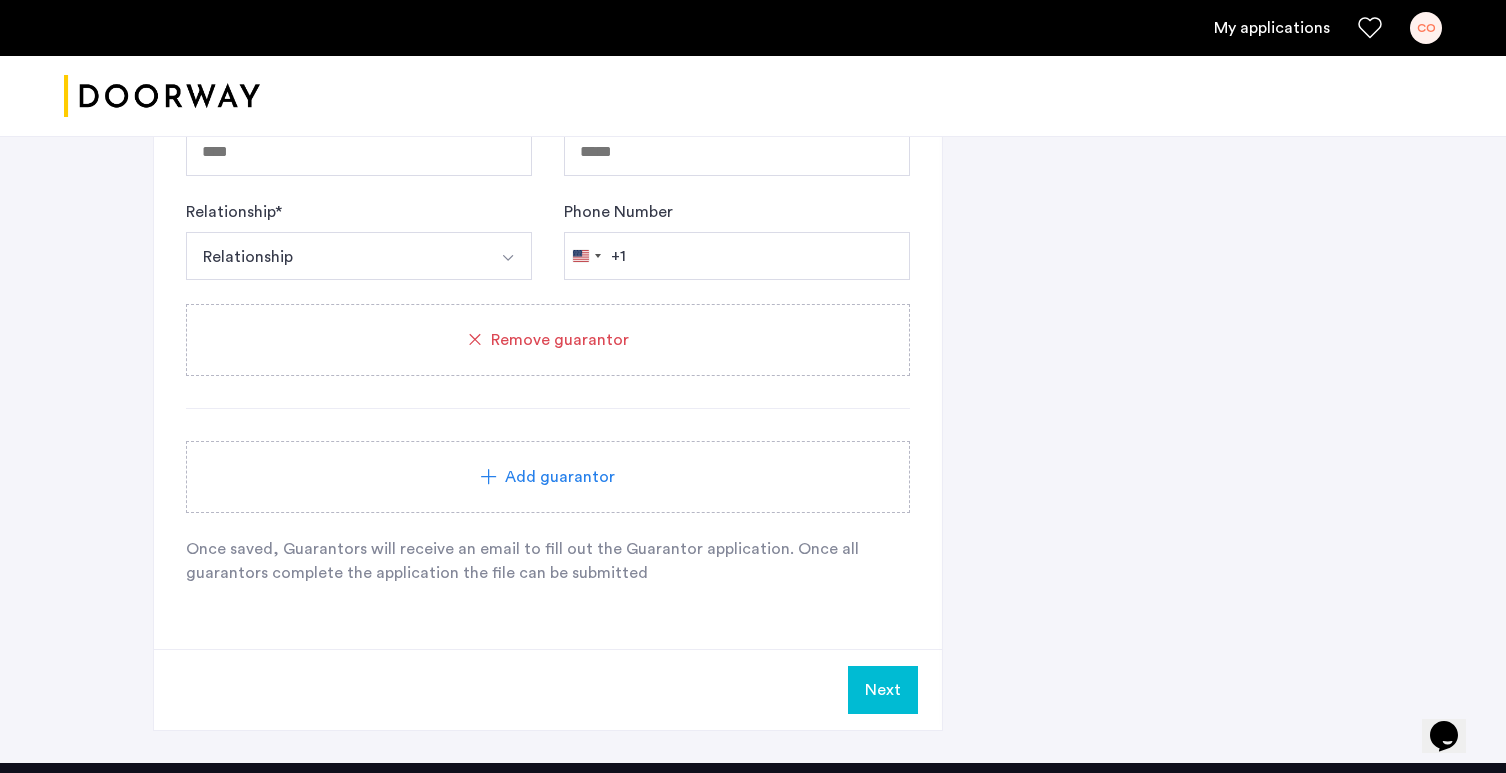 click on "Remove guarantor" 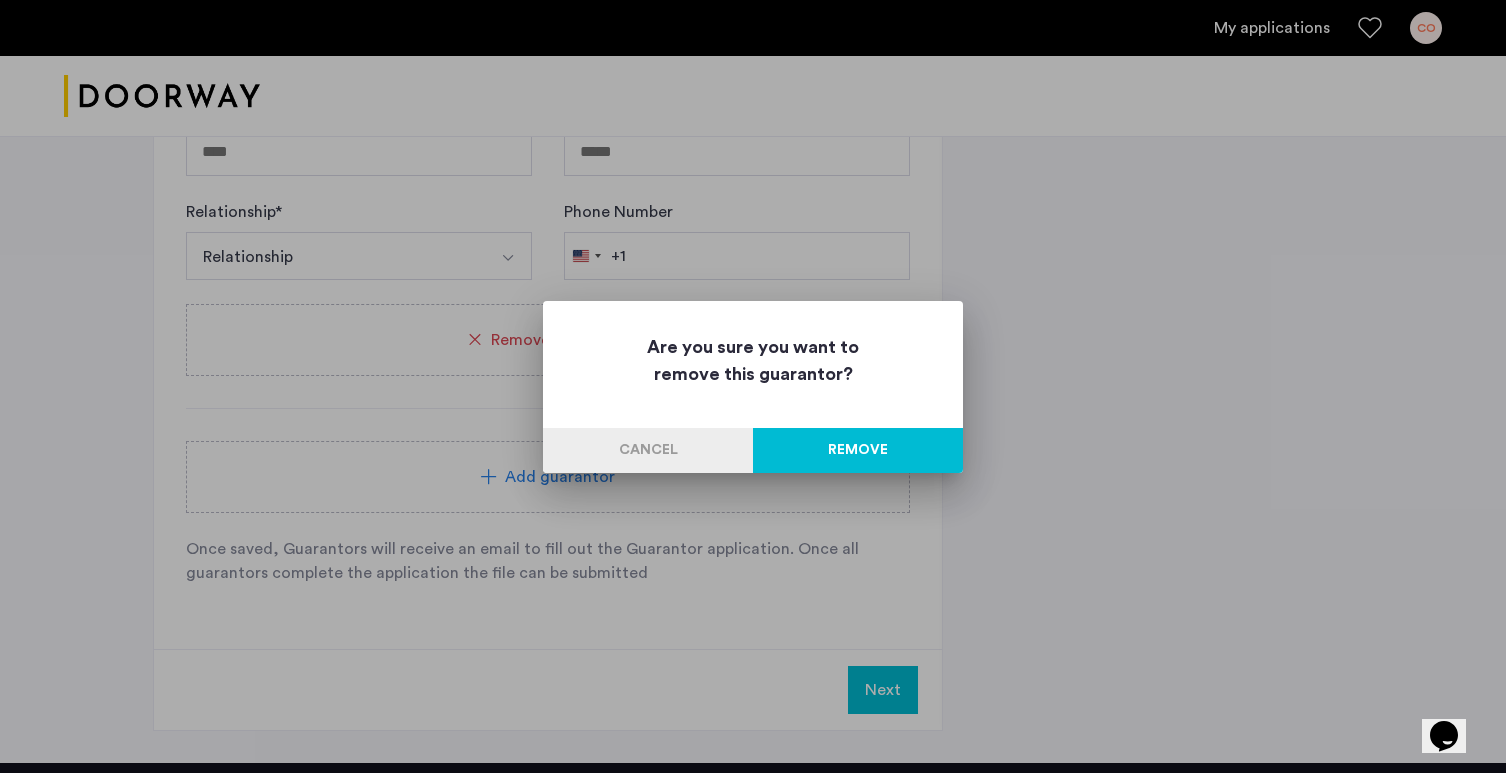 scroll, scrollTop: 0, scrollLeft: 0, axis: both 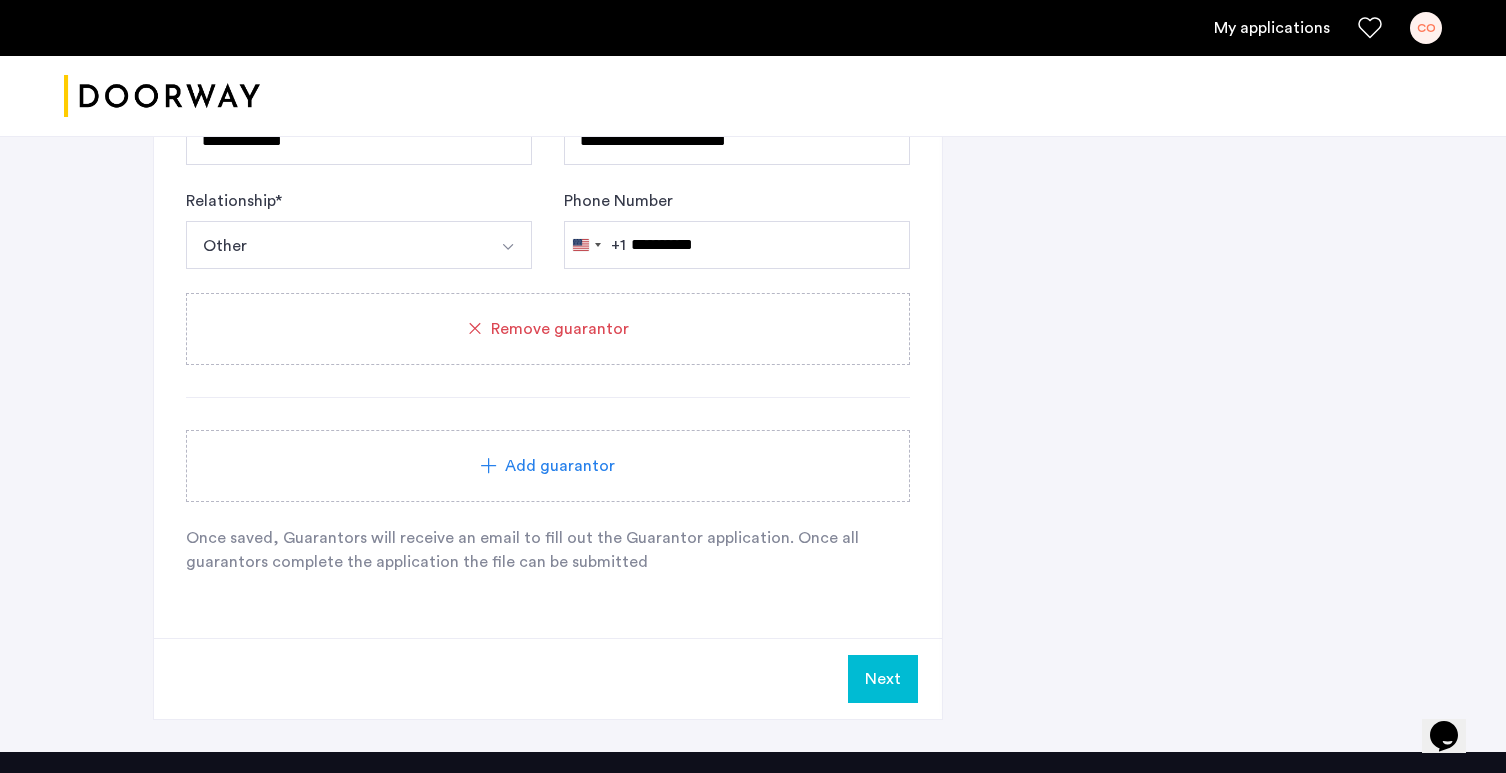 click on "**********" 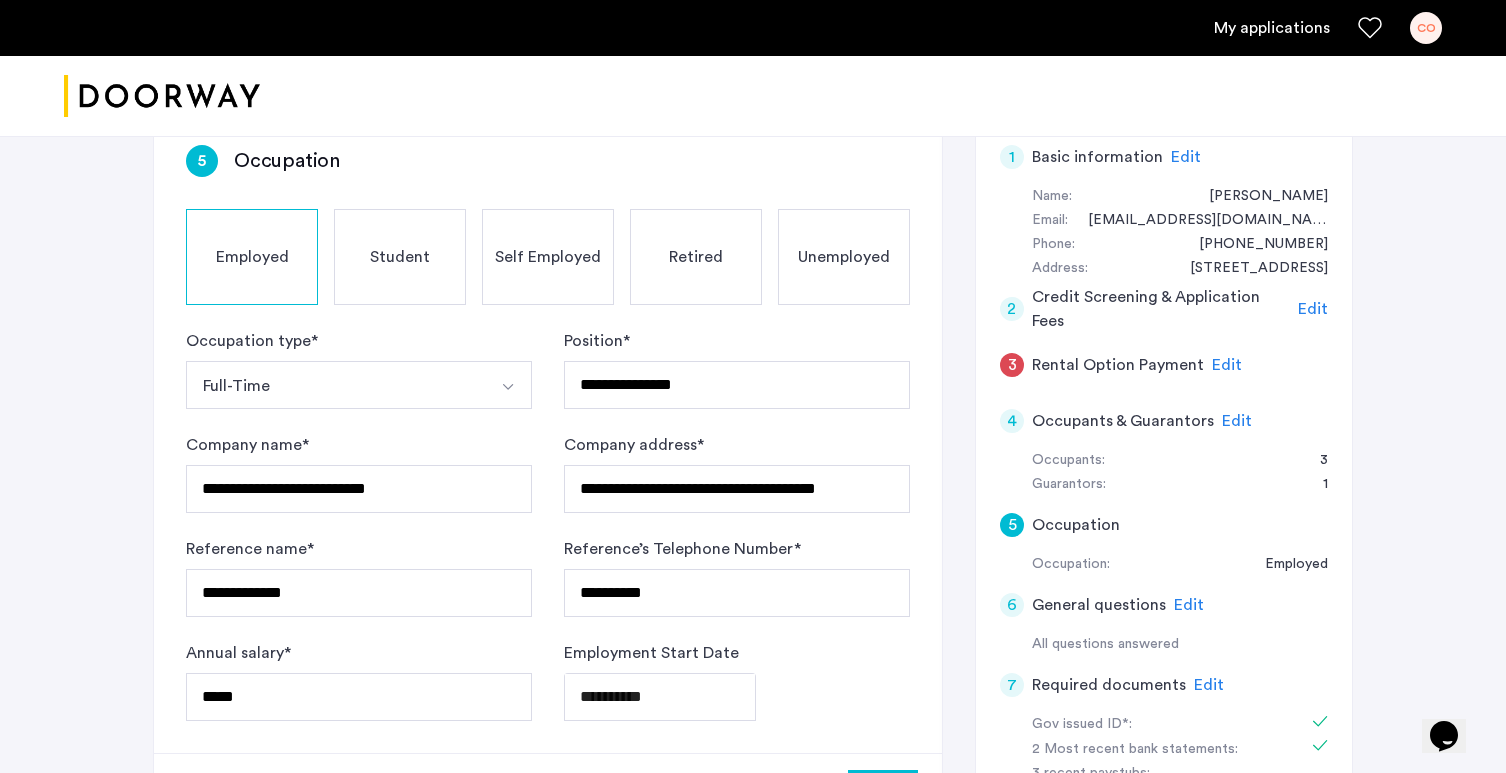 scroll, scrollTop: 345, scrollLeft: 0, axis: vertical 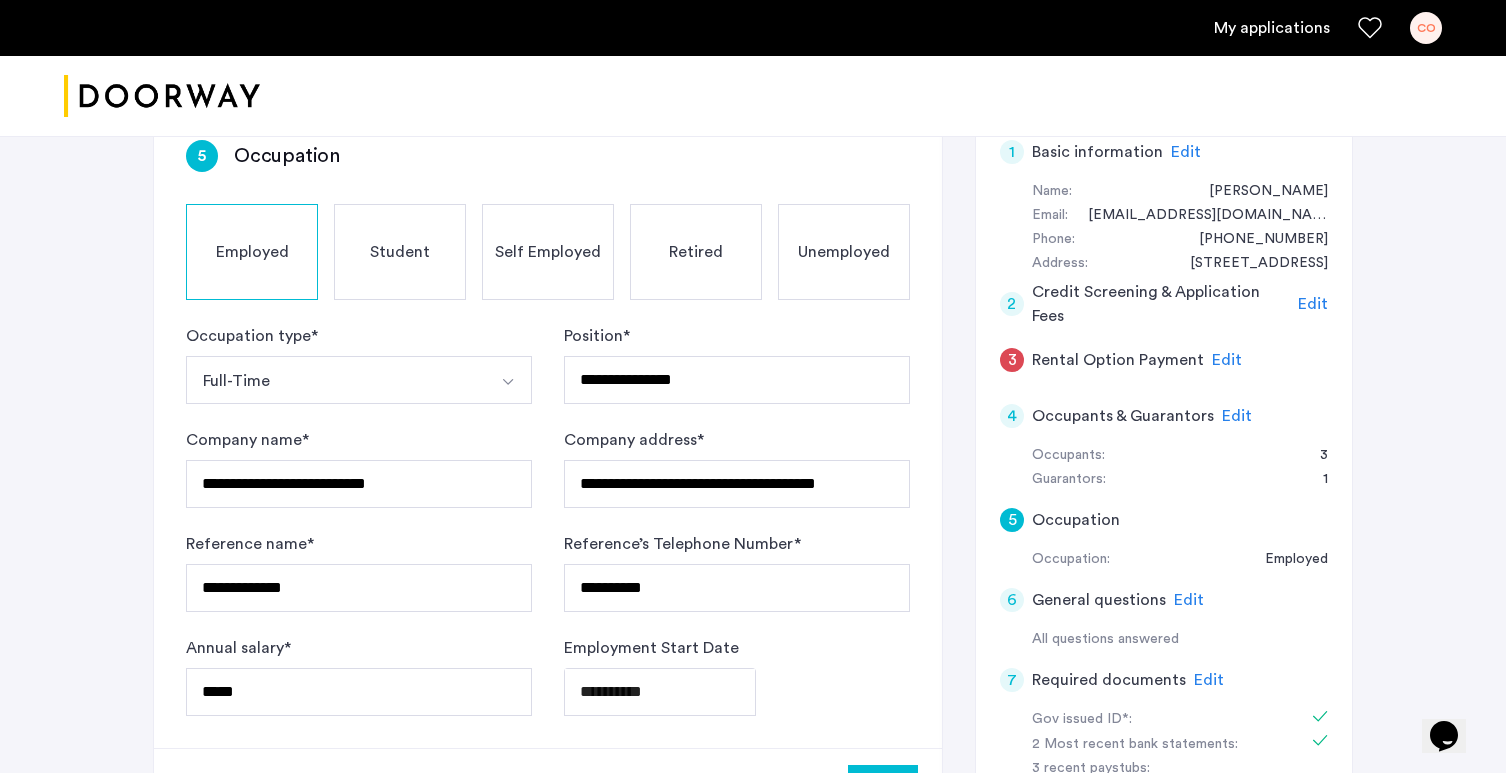 click on "Edit" 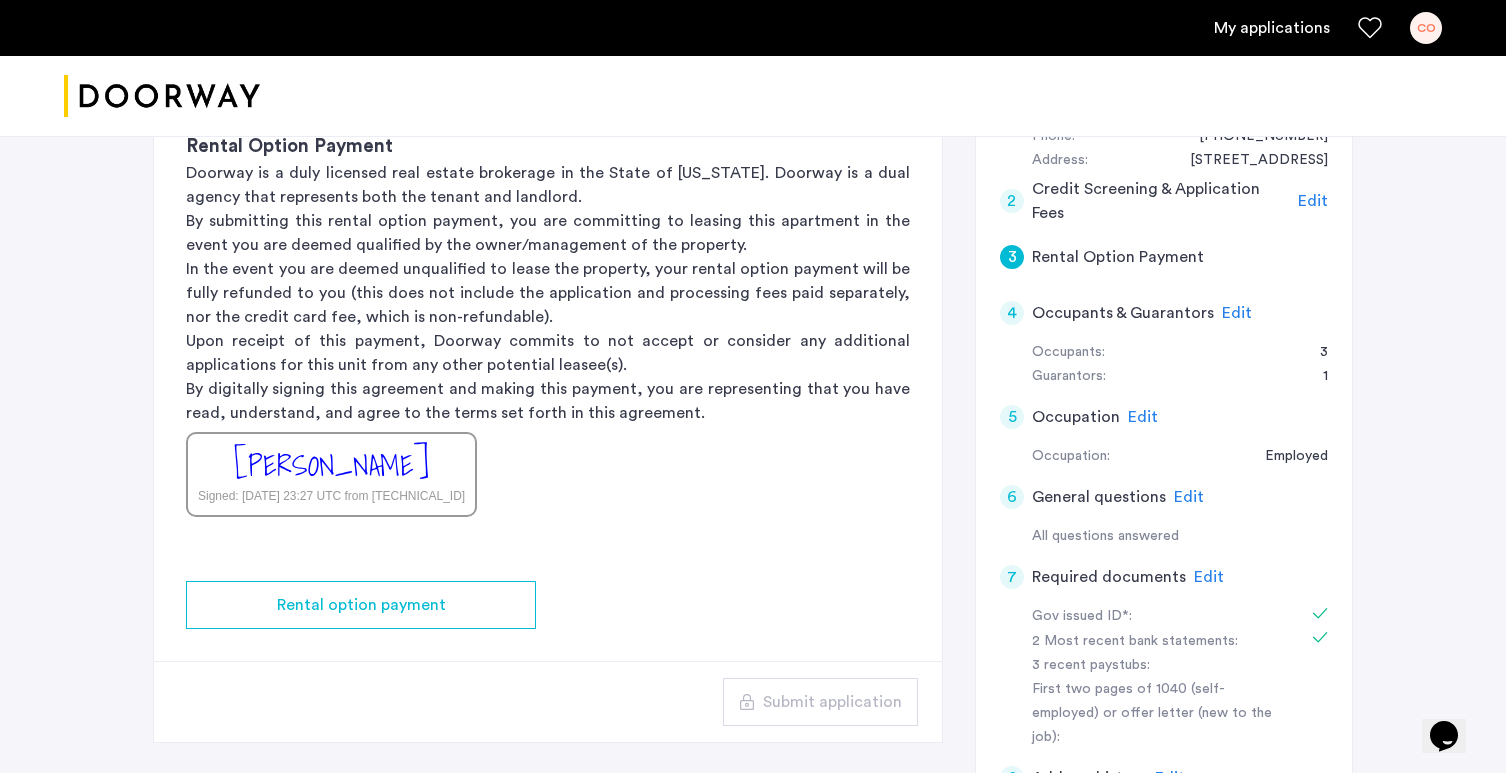 scroll, scrollTop: 451, scrollLeft: 0, axis: vertical 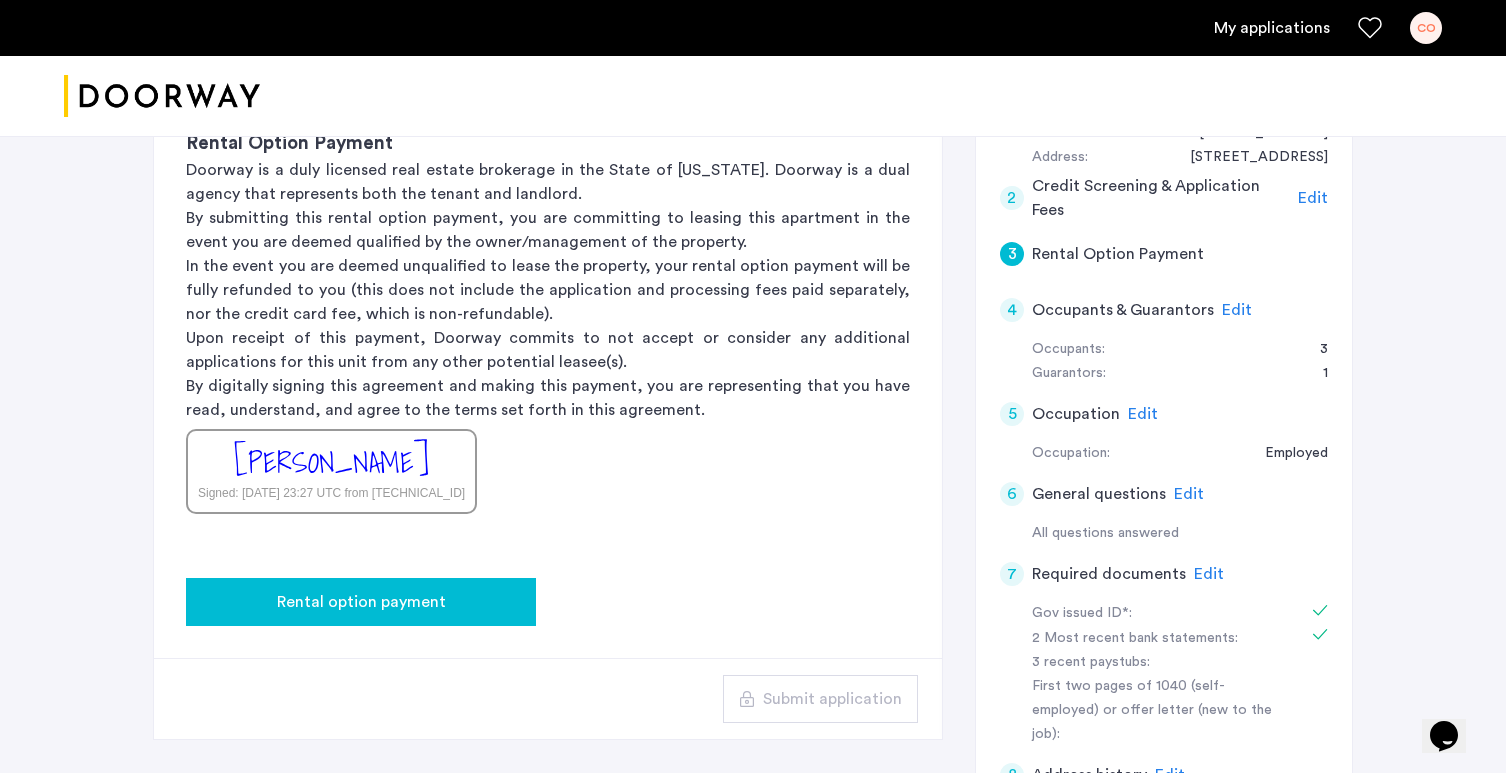 click on "Rental option payment" 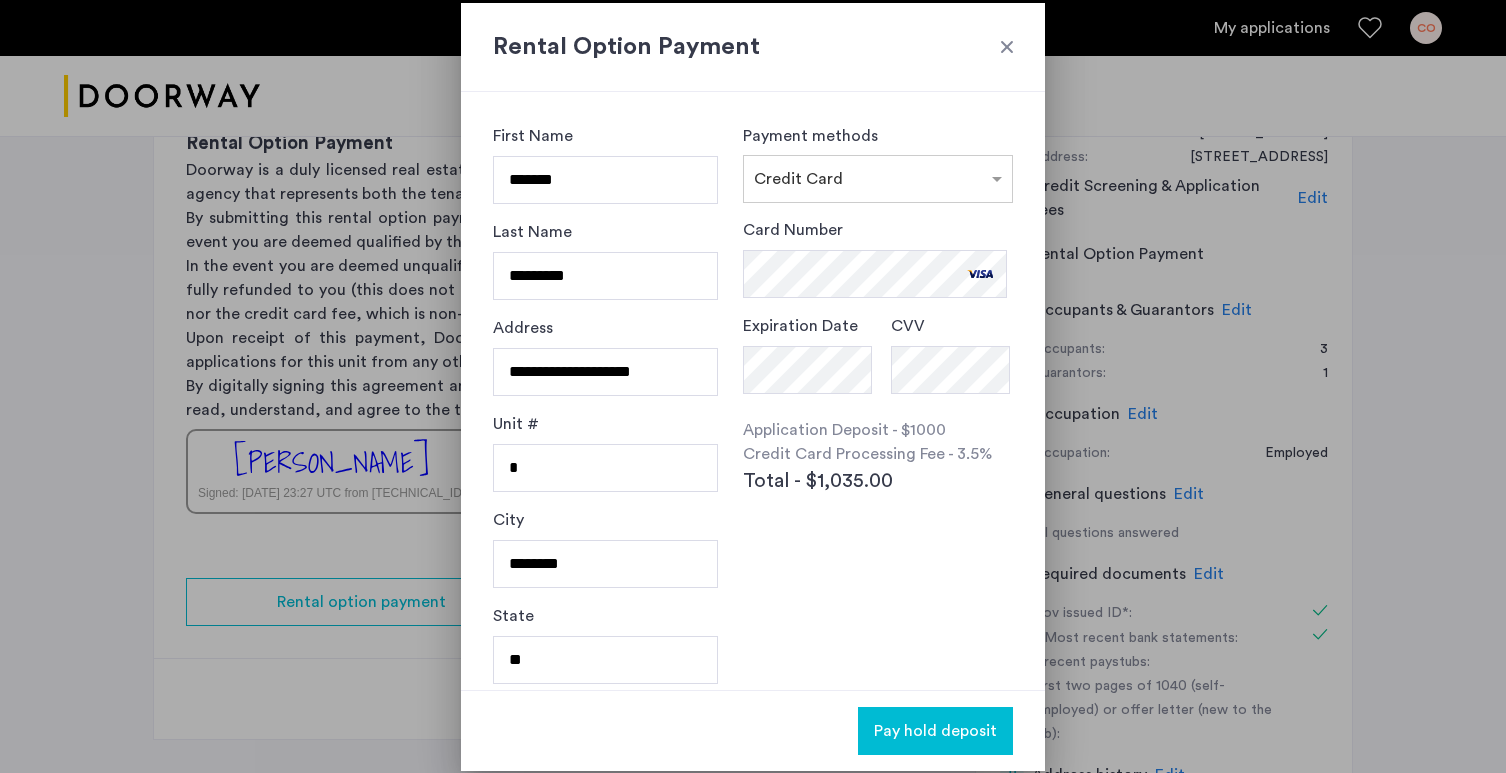 click on "Pay hold deposit" at bounding box center [935, 731] 